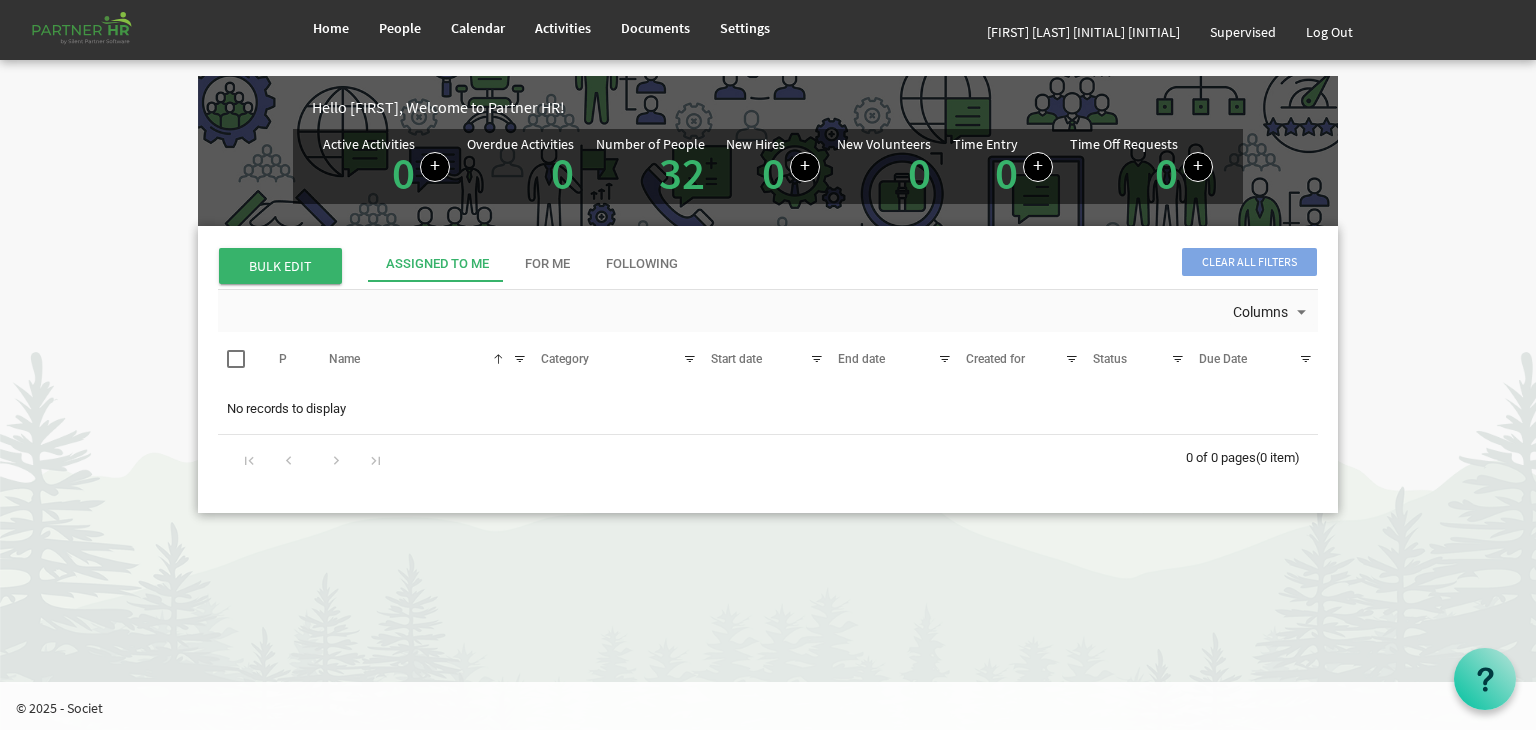 scroll, scrollTop: 0, scrollLeft: 0, axis: both 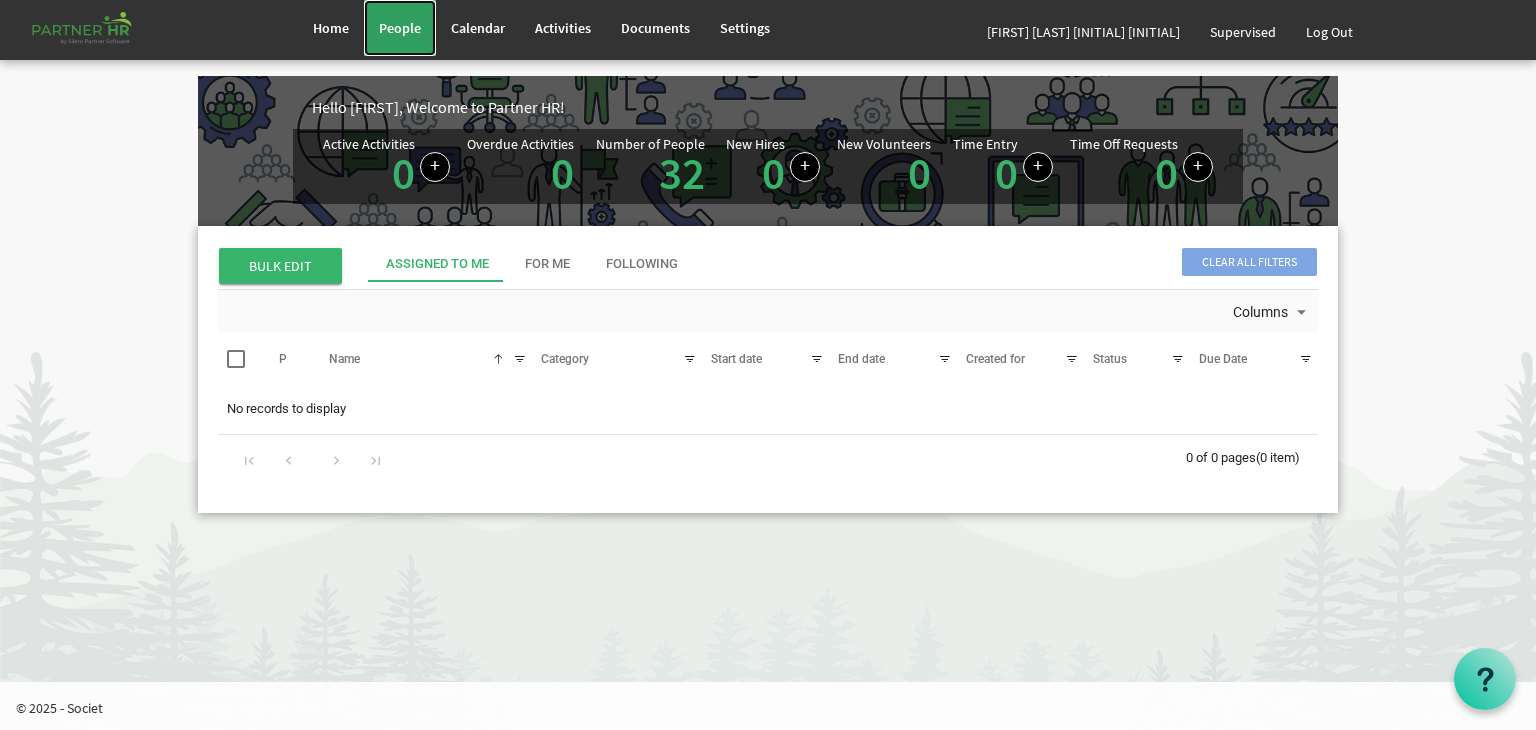 click on "People" at bounding box center (400, 28) 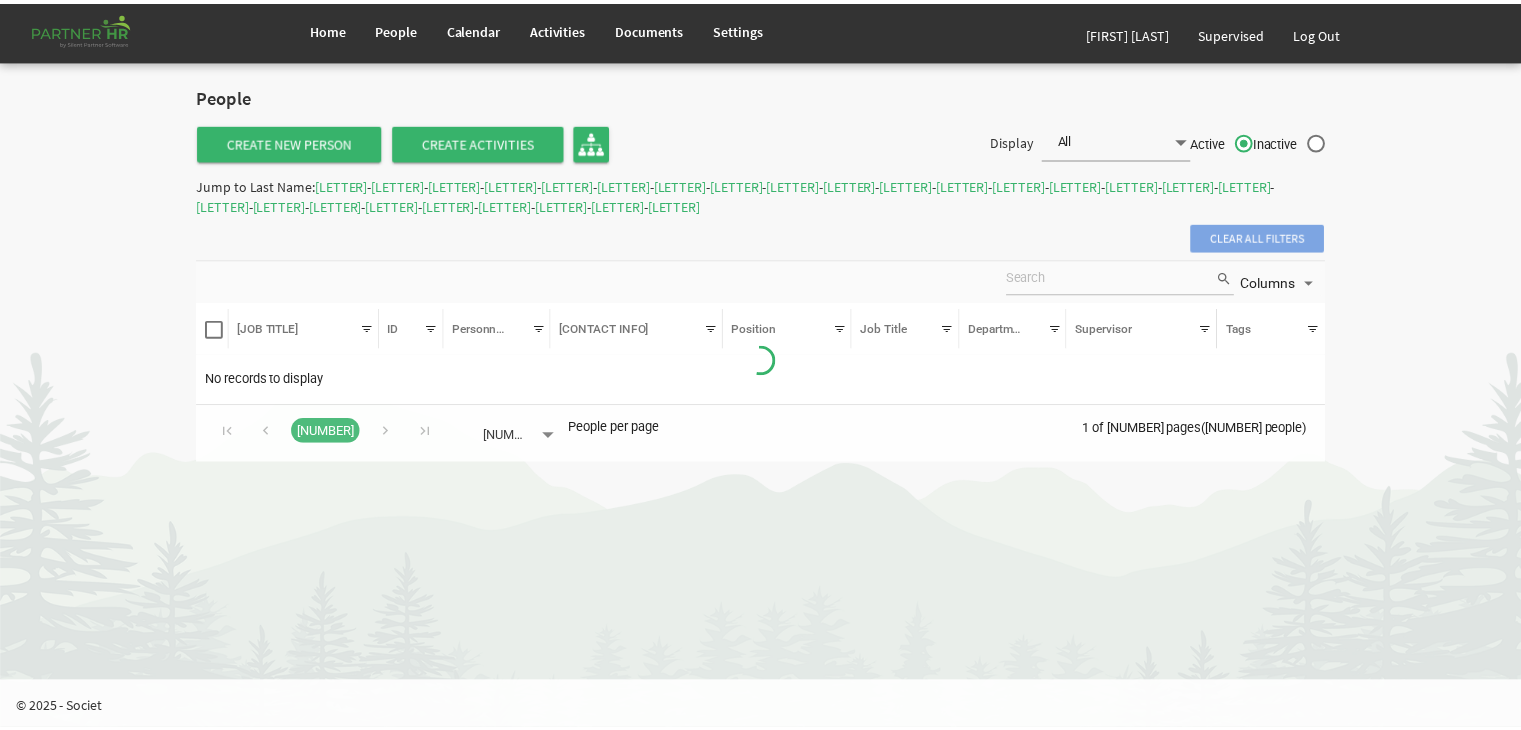 scroll, scrollTop: 0, scrollLeft: 0, axis: both 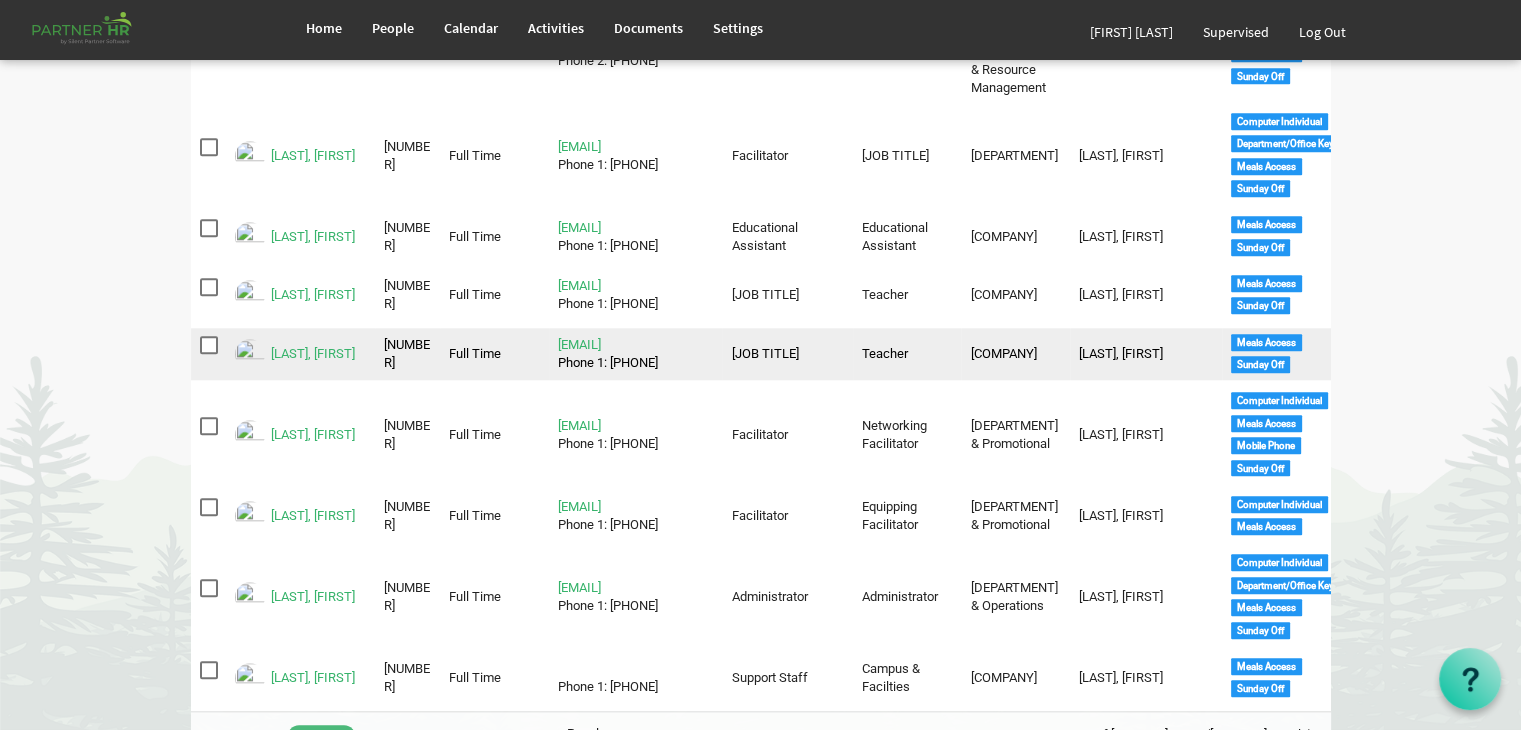 click at bounding box center [250, 354] 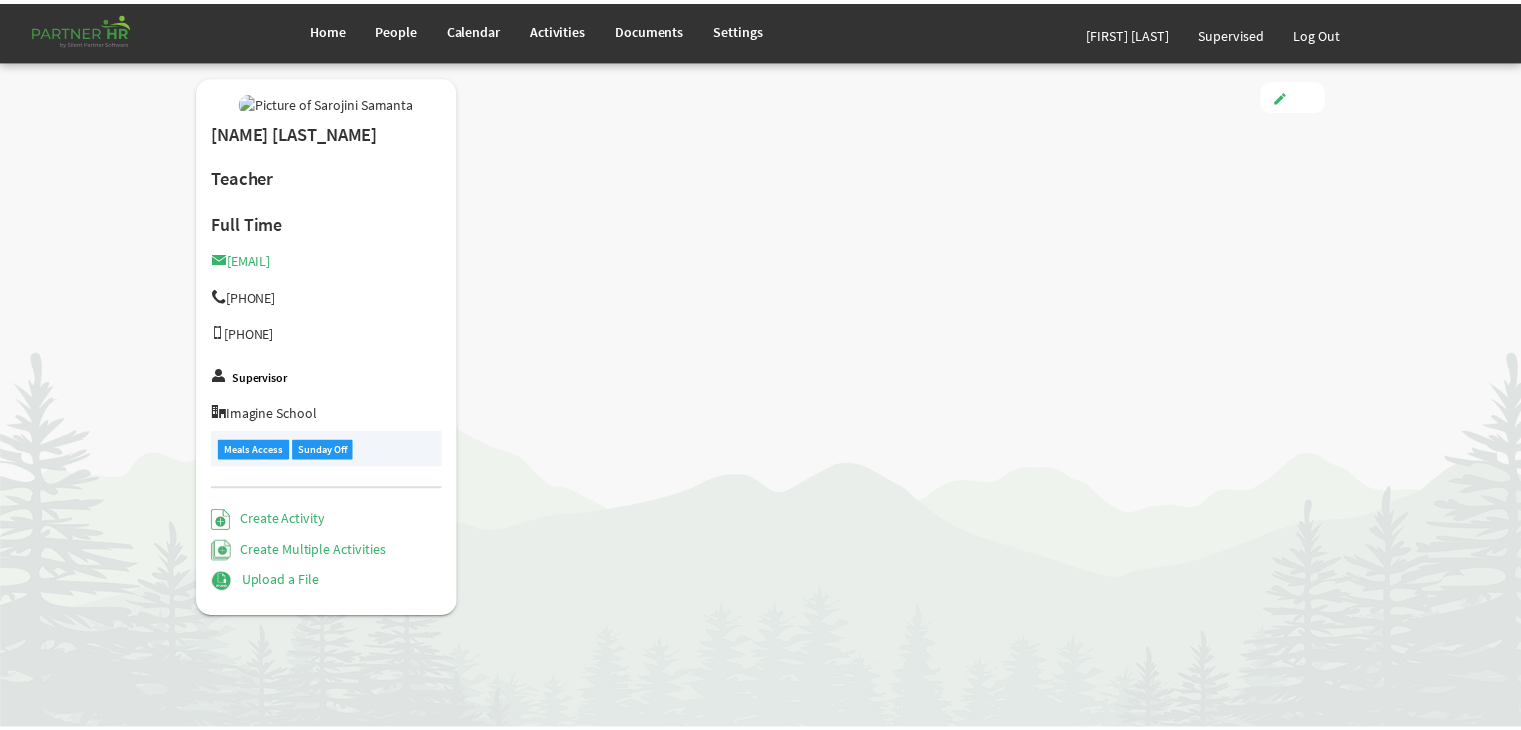scroll, scrollTop: 0, scrollLeft: 0, axis: both 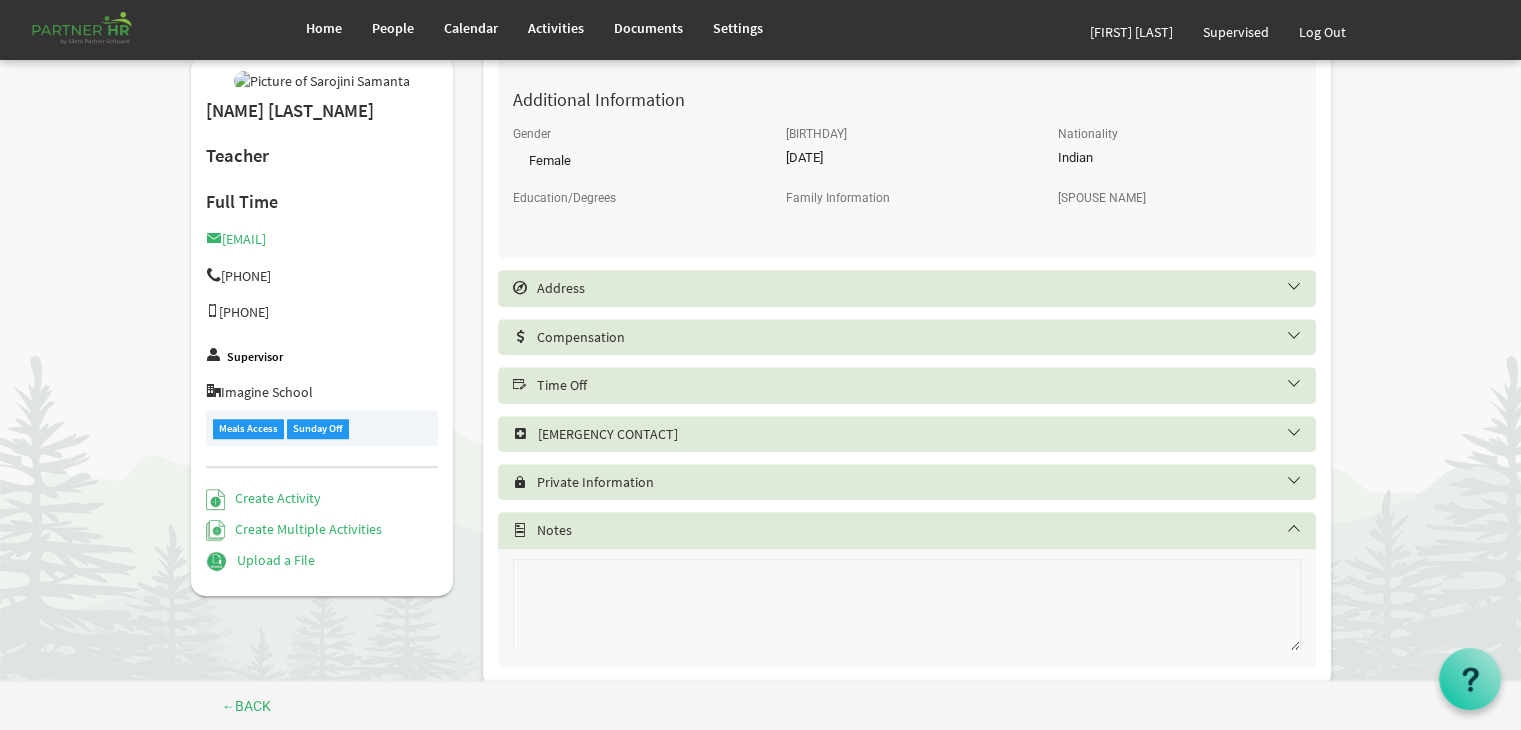 click on "Time Off" at bounding box center (922, 385) 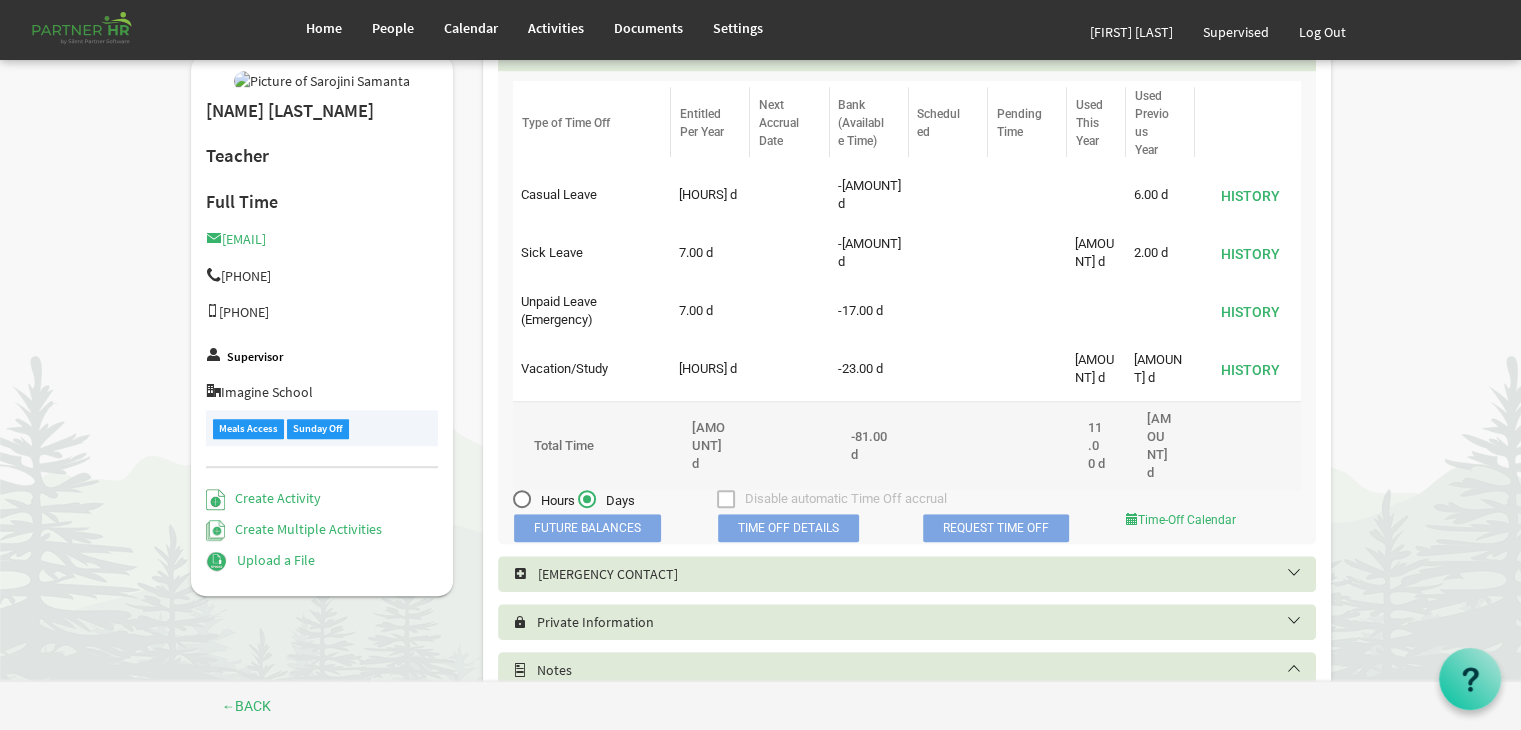 scroll, scrollTop: 1200, scrollLeft: 0, axis: vertical 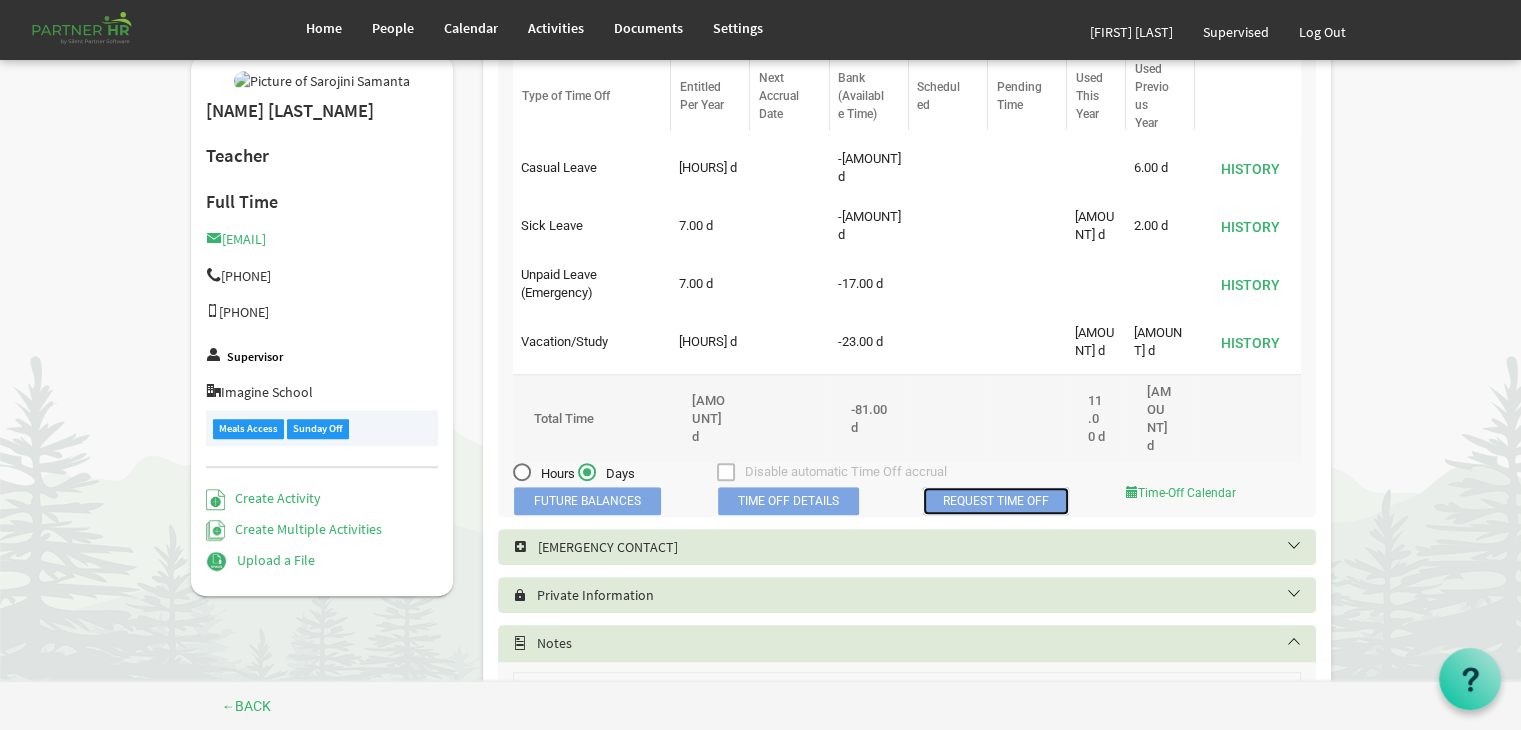 click on "Request Time Off" at bounding box center [996, 501] 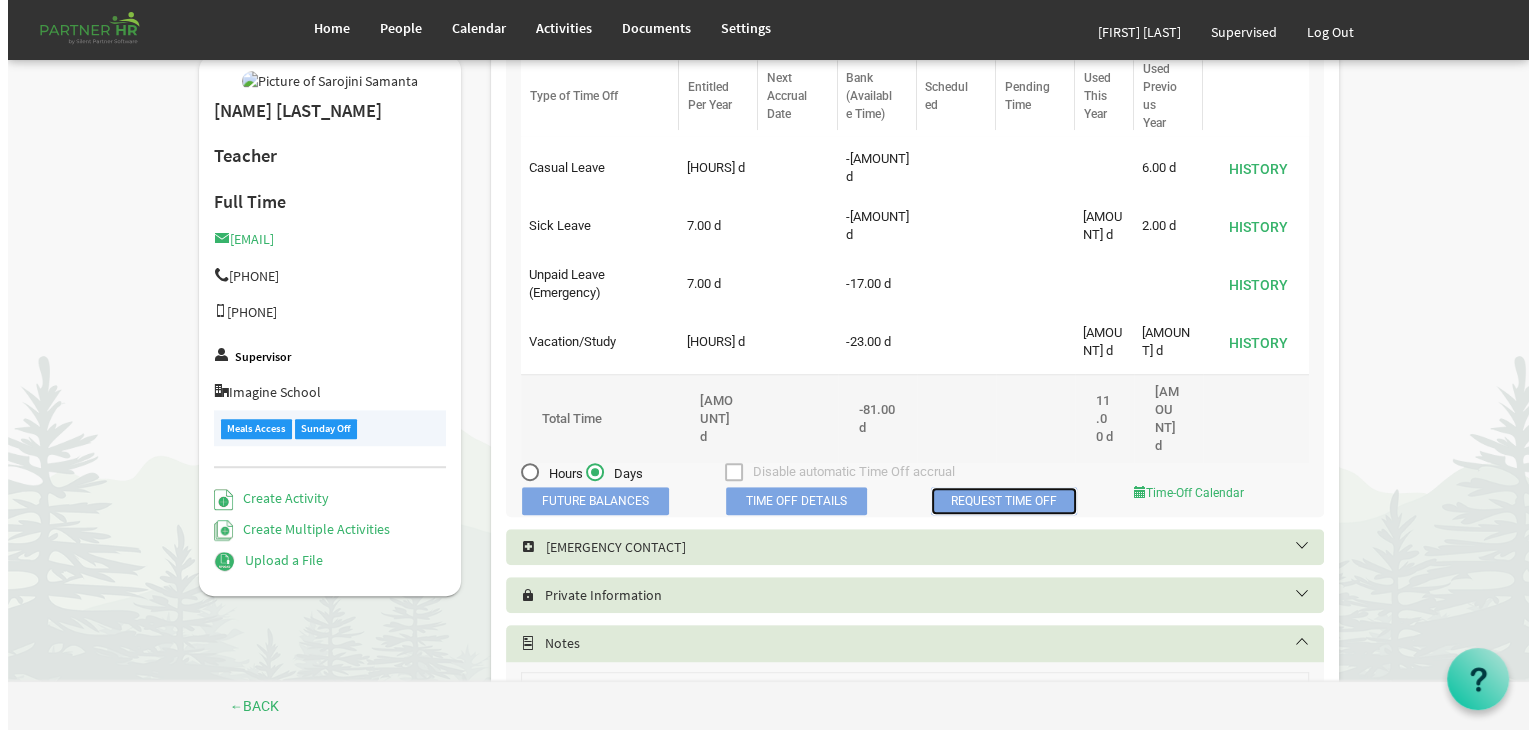 scroll, scrollTop: 0, scrollLeft: 0, axis: both 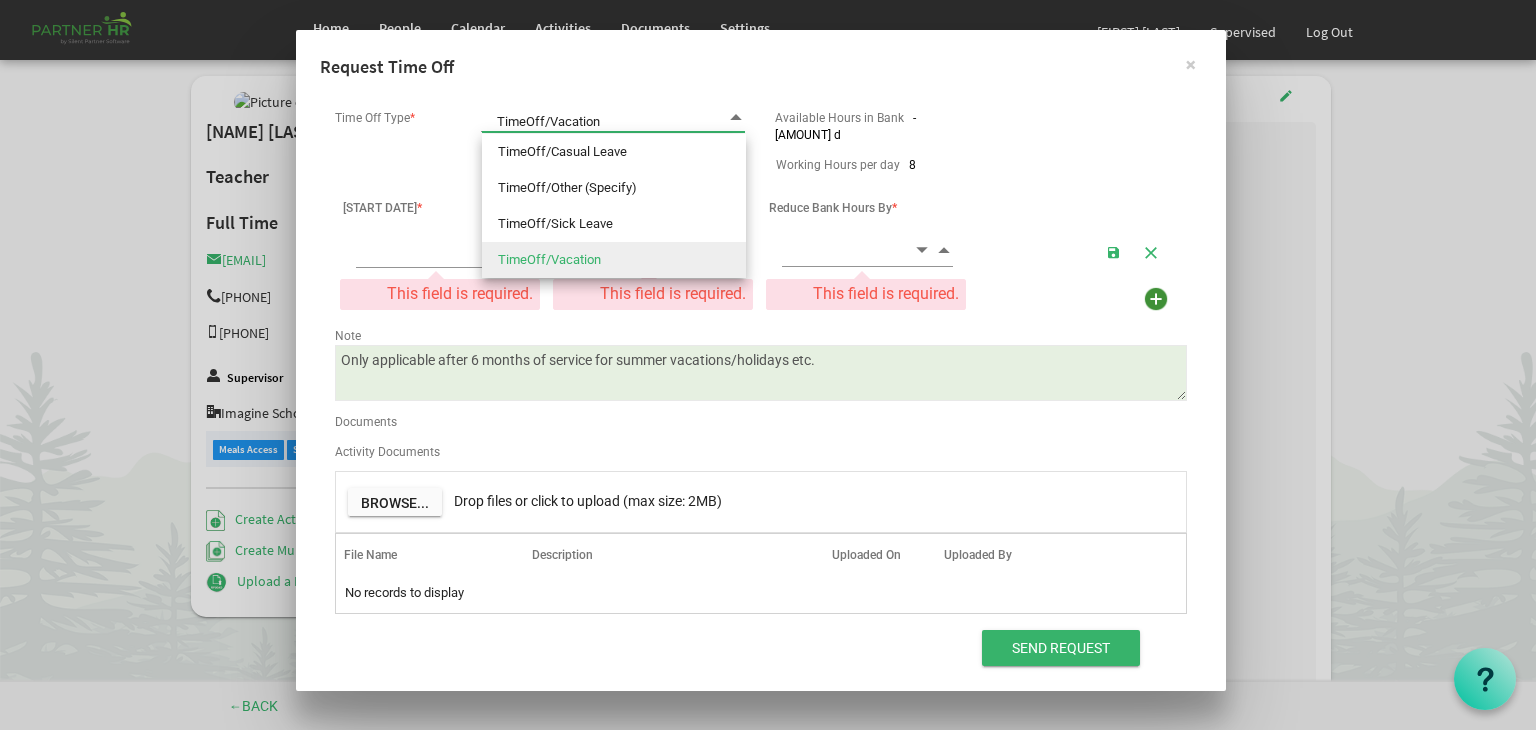 click at bounding box center (736, 117) 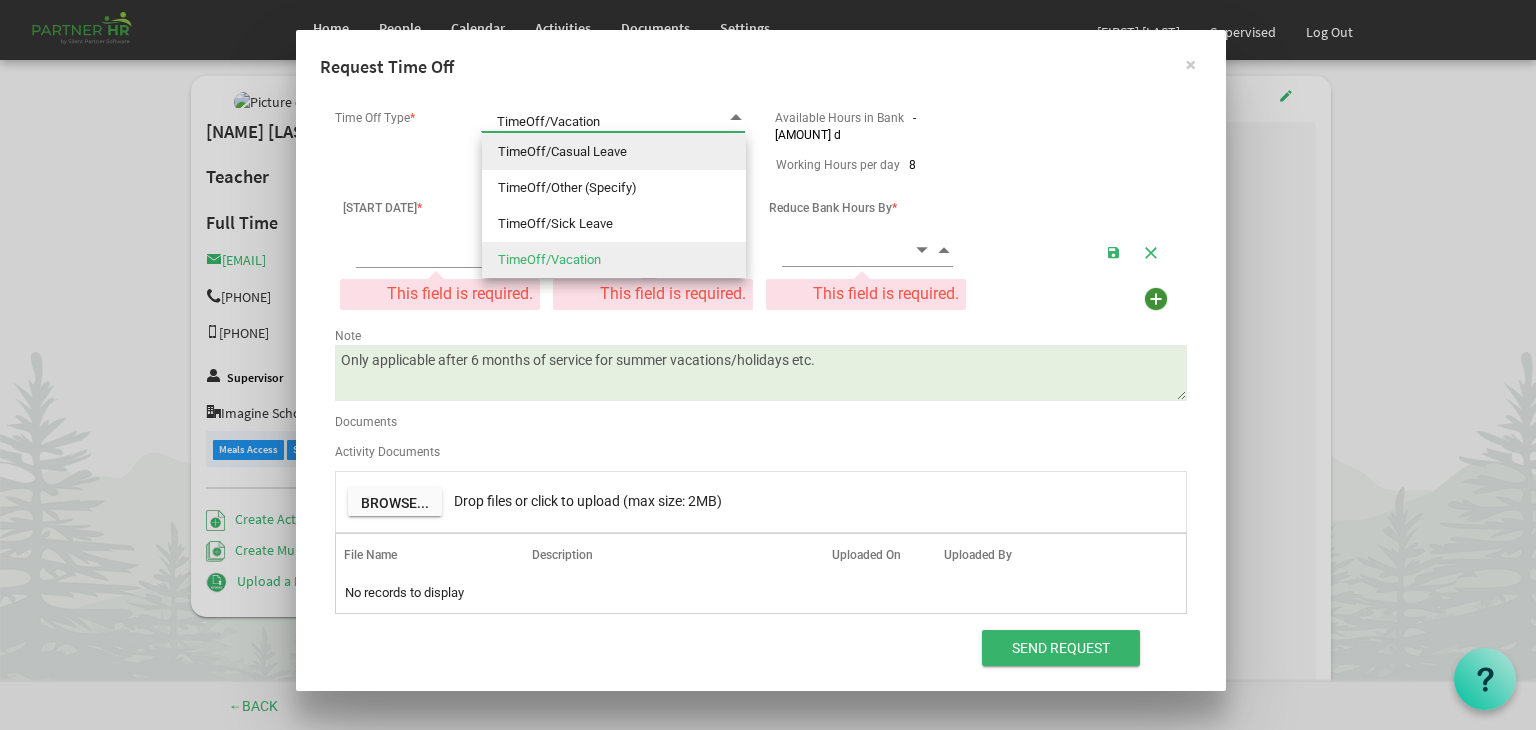 click on "TimeOff/Casual Leave" at bounding box center [614, 152] 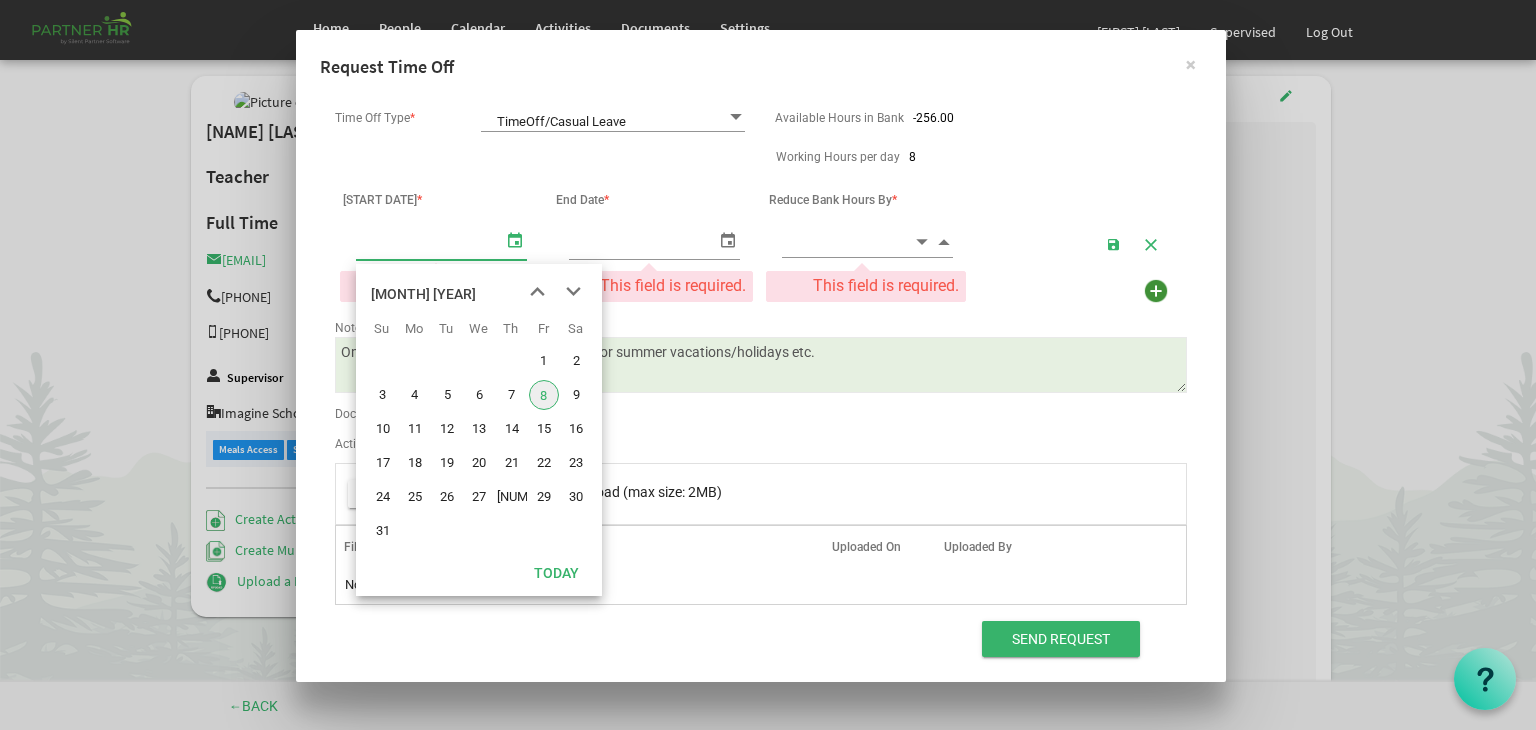 click at bounding box center [515, 239] 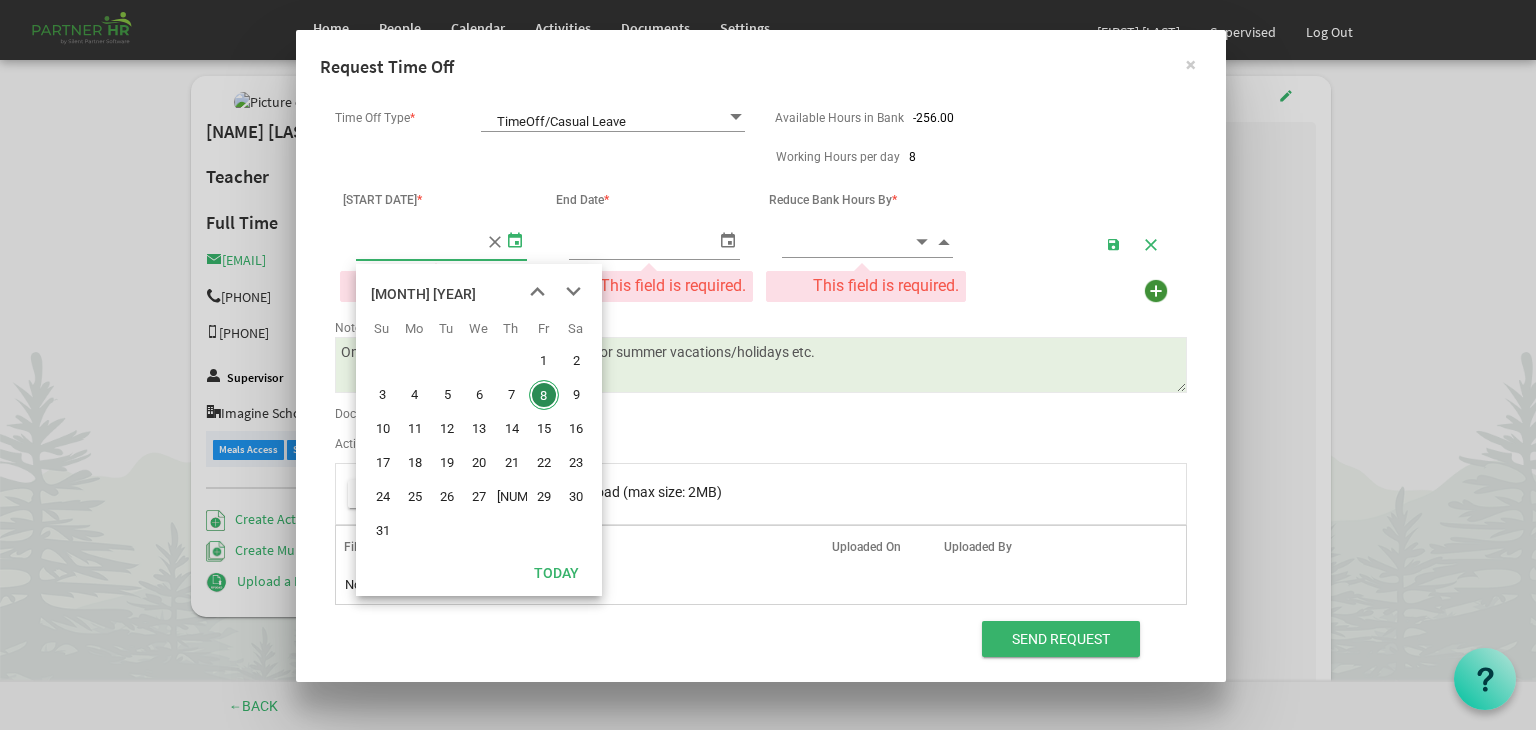 type on "8/8/2025" 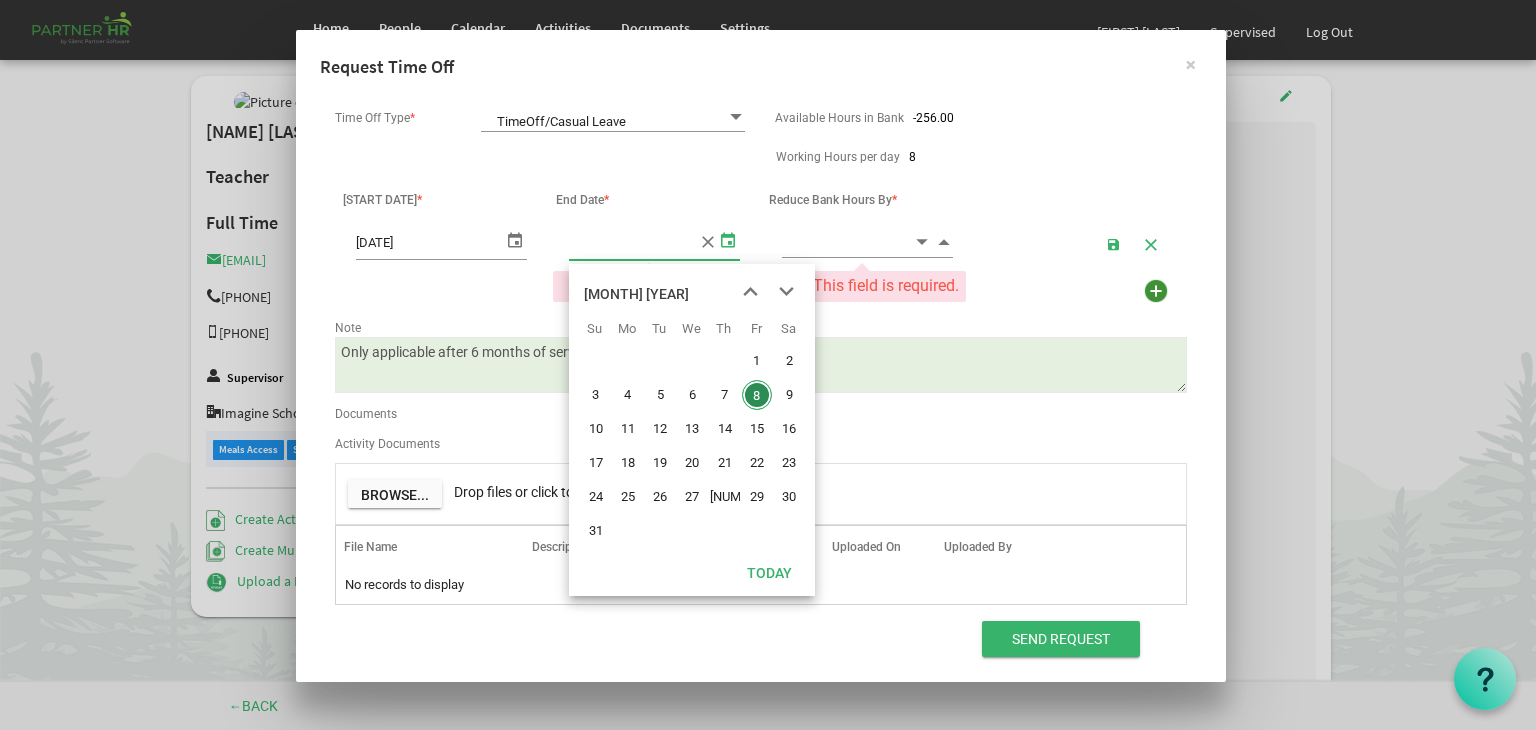 type on "8/8/2025" 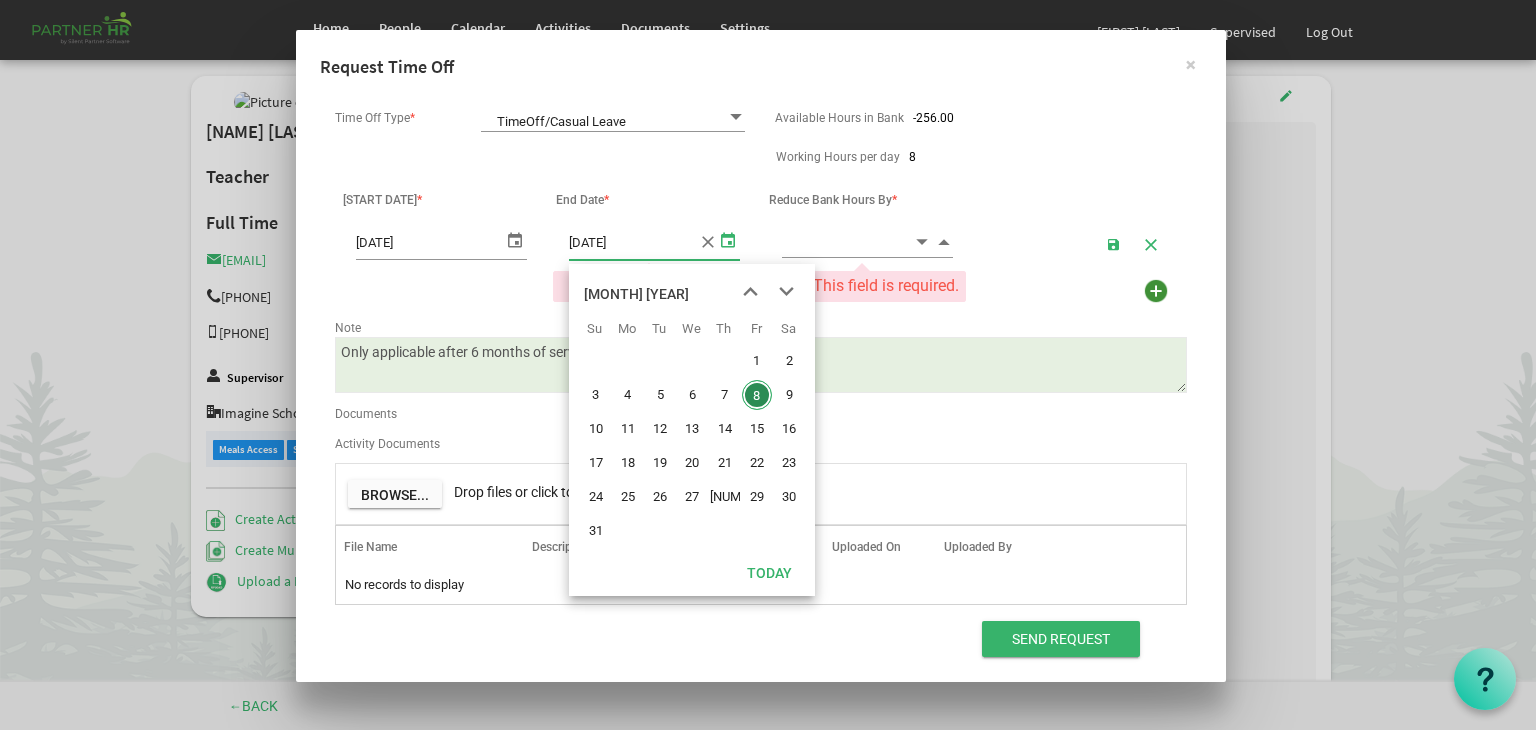 click at bounding box center [728, 239] 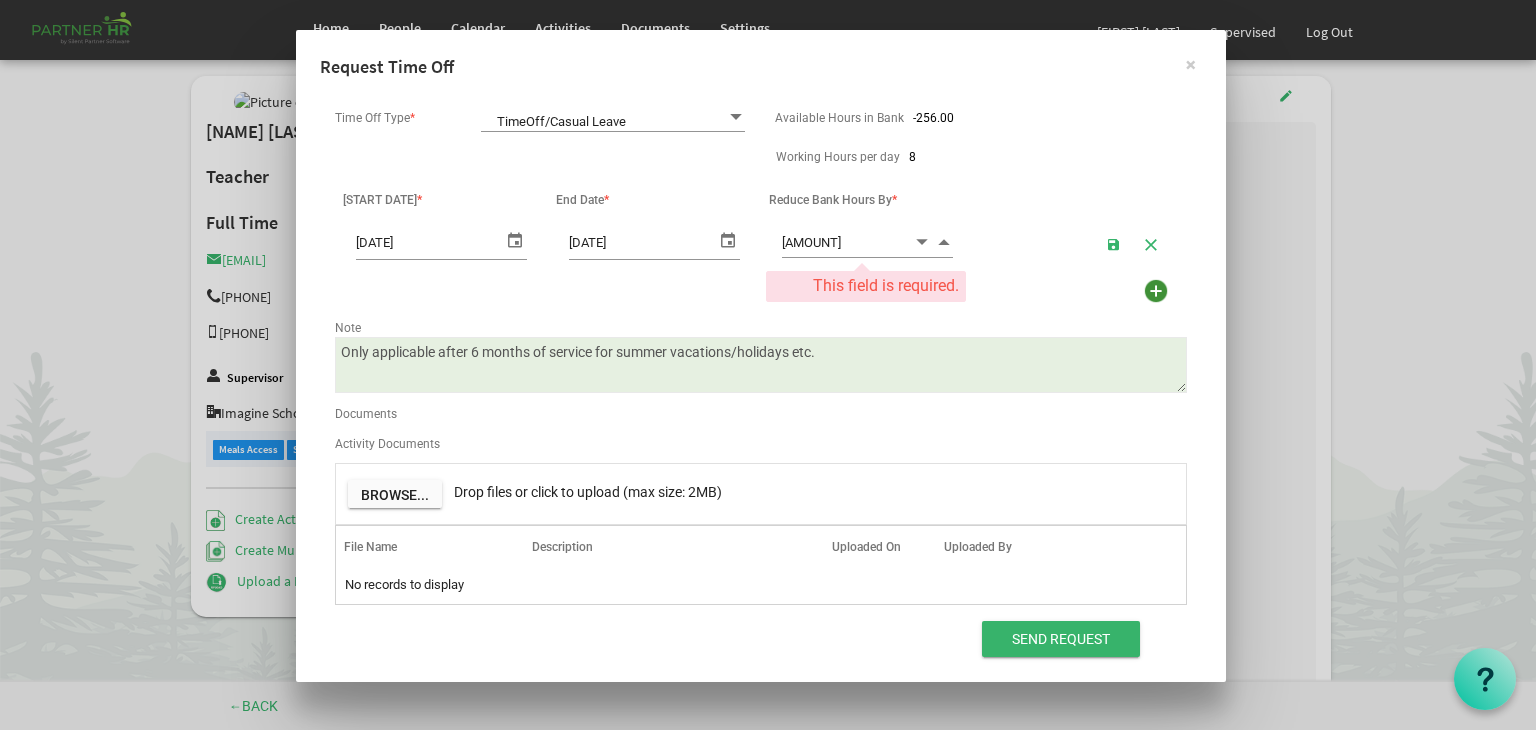 click at bounding box center (944, 241) 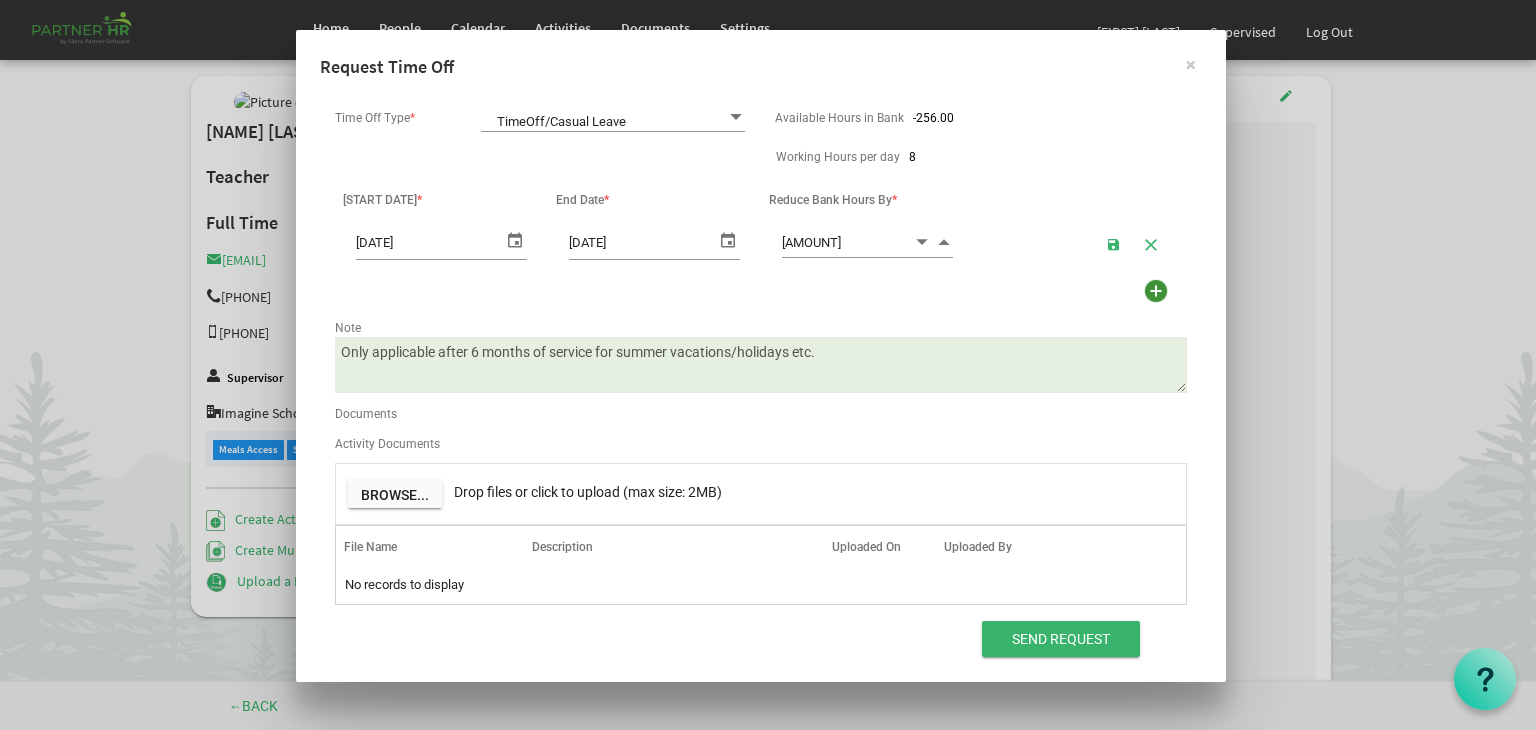 click at bounding box center [944, 241] 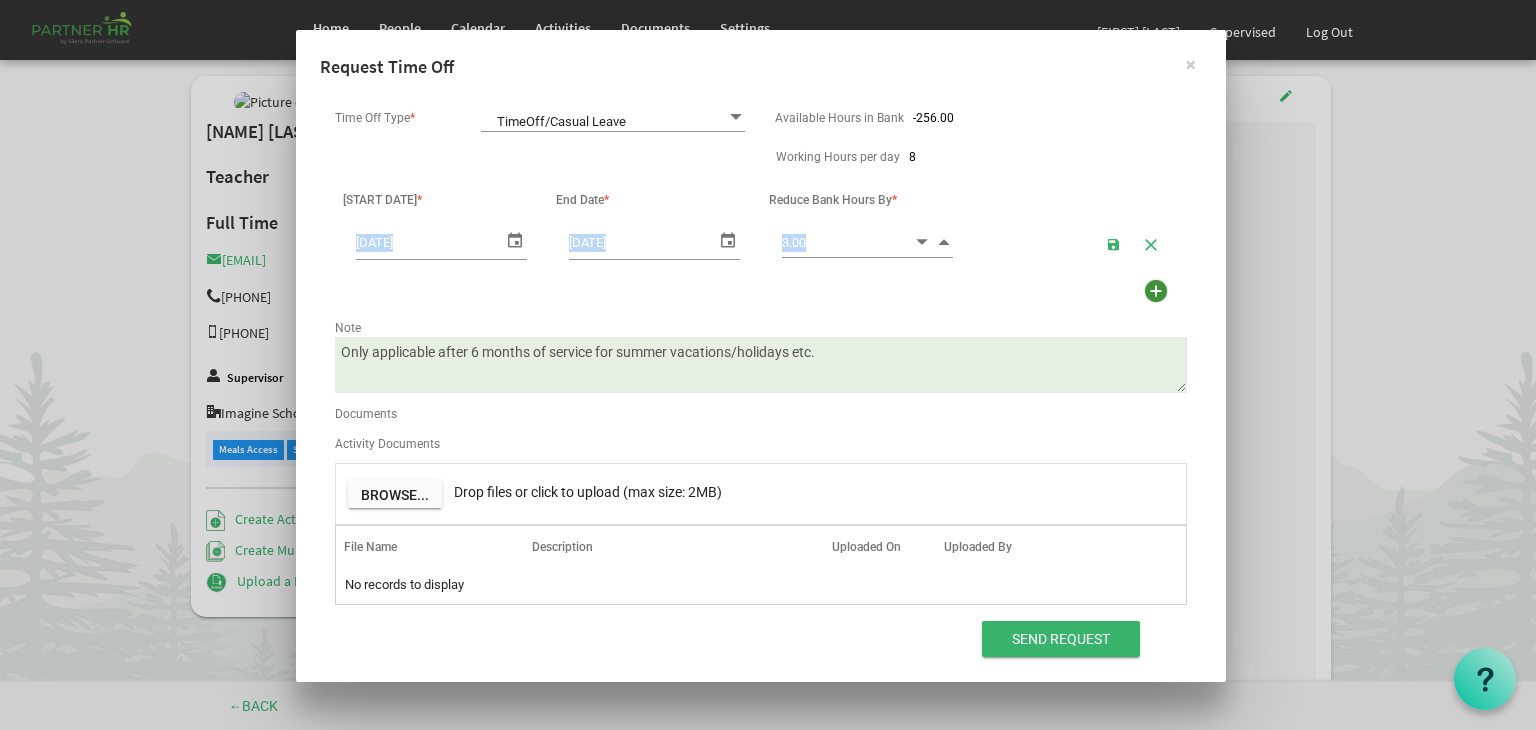 click at bounding box center (944, 241) 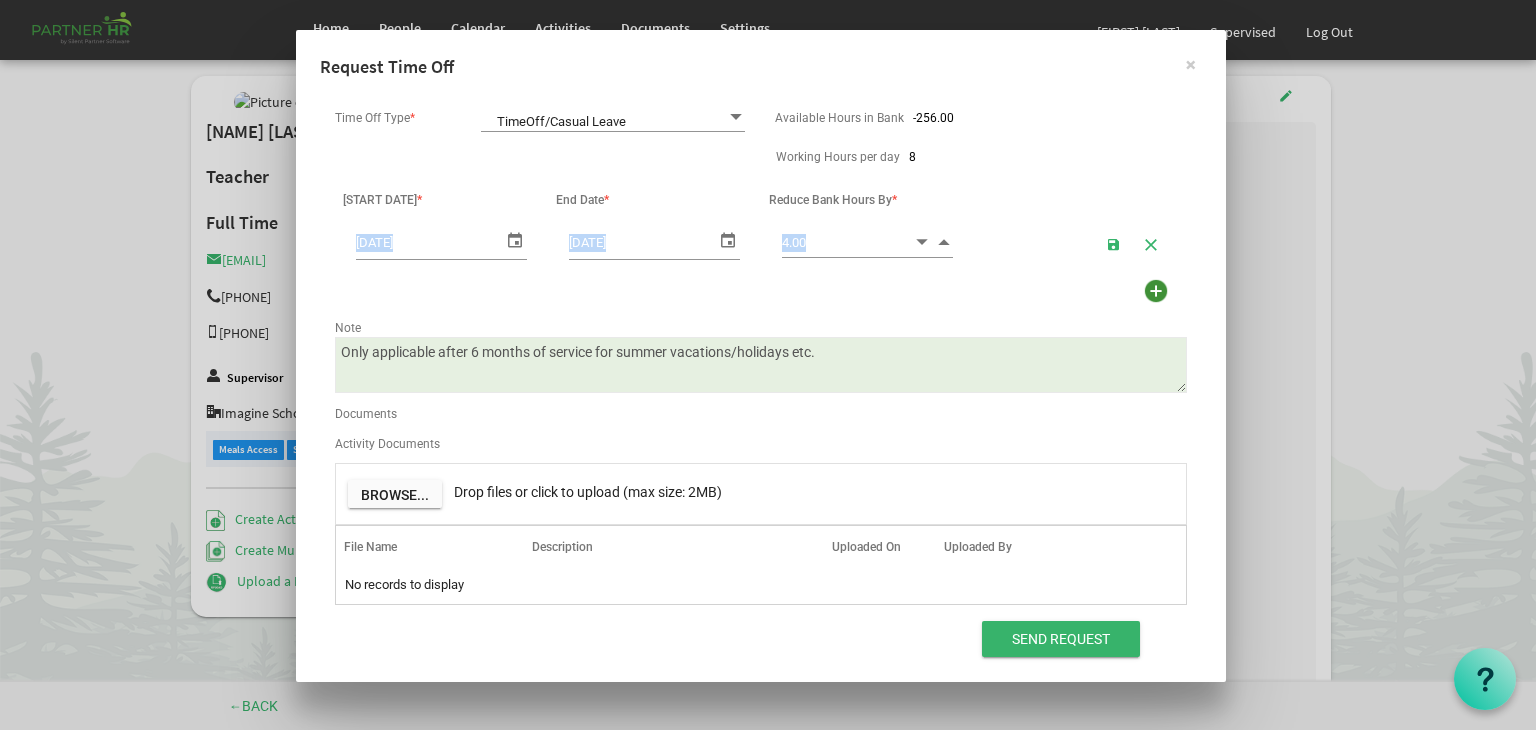 click at bounding box center (944, 241) 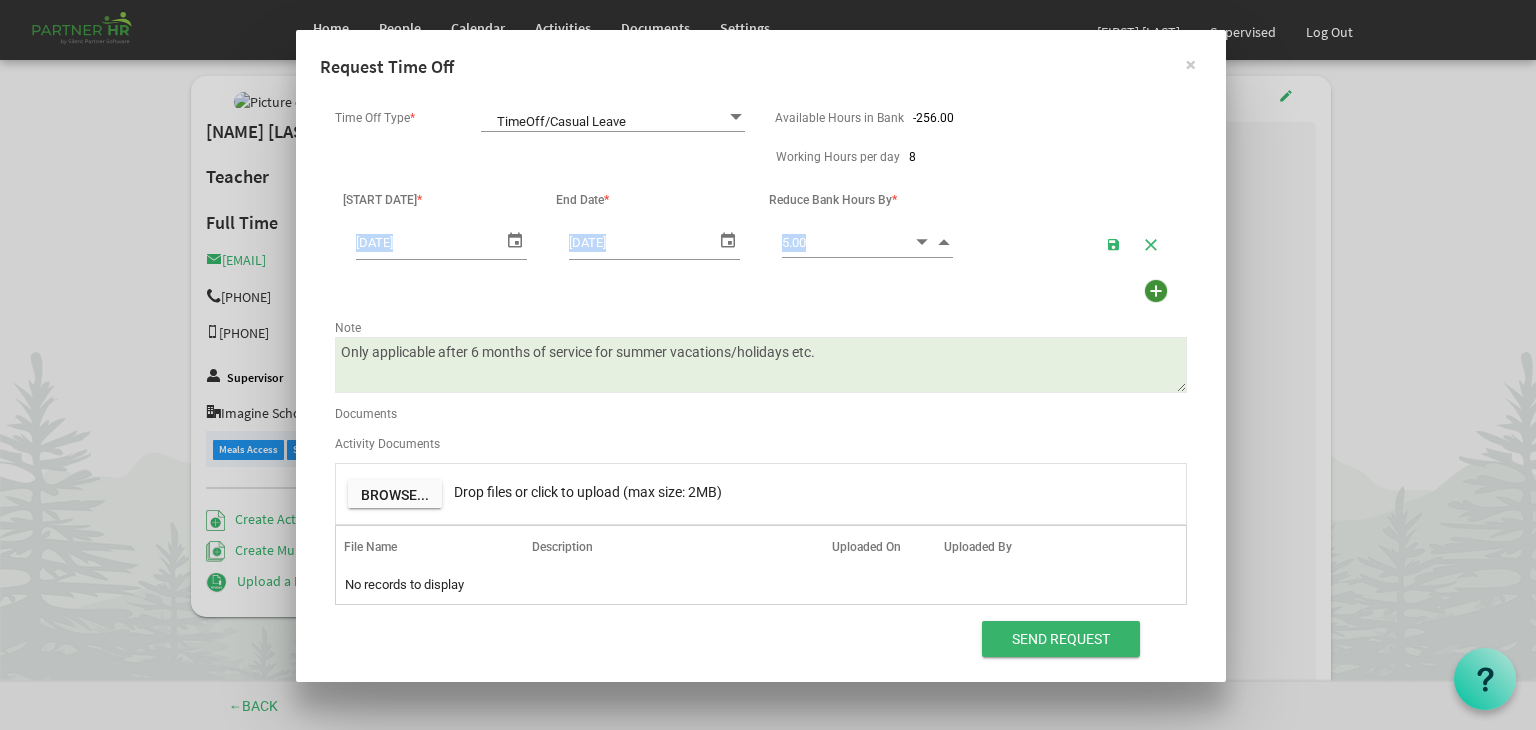click at bounding box center [944, 241] 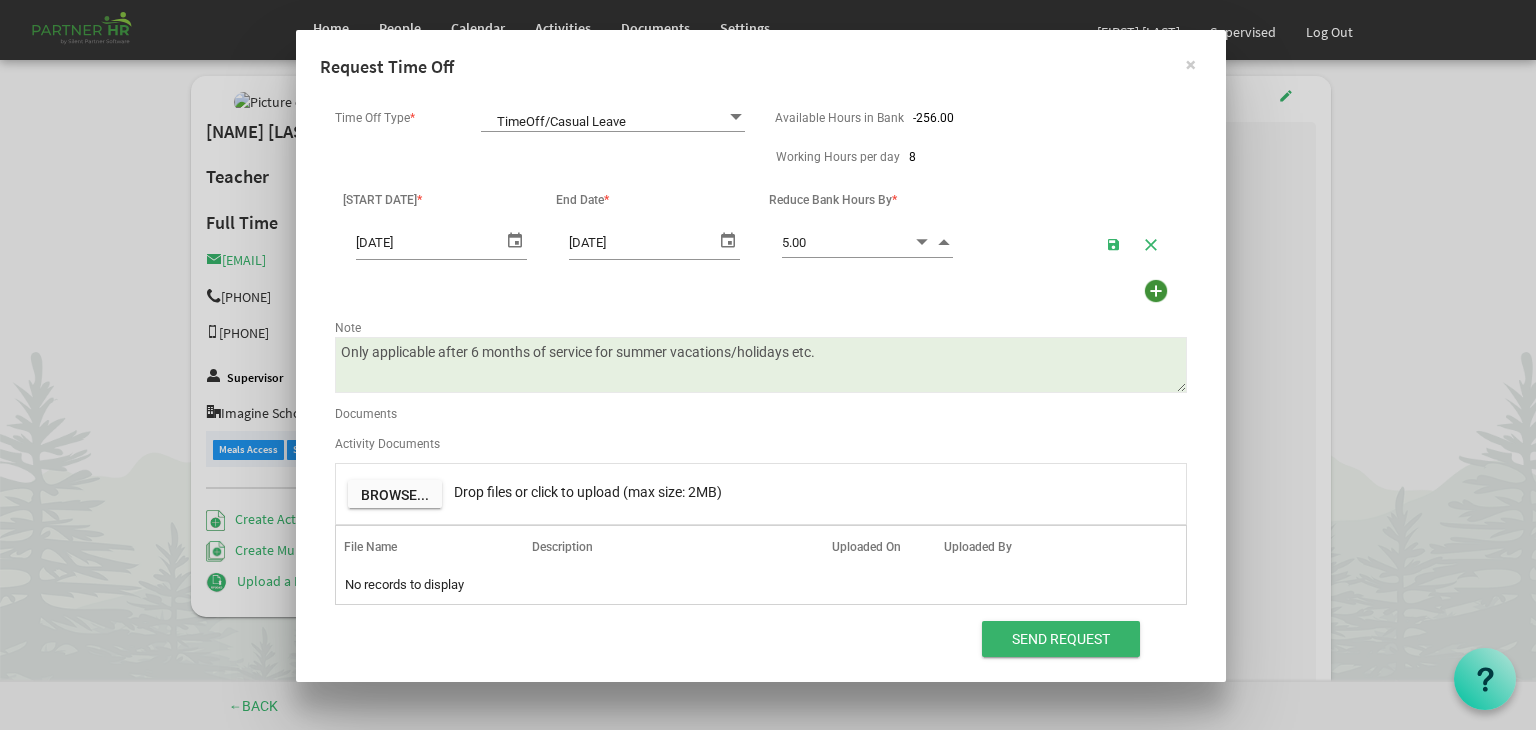 click on "Only applicable after 6 months of service for summer vacations/holidays etc." at bounding box center [761, 365] 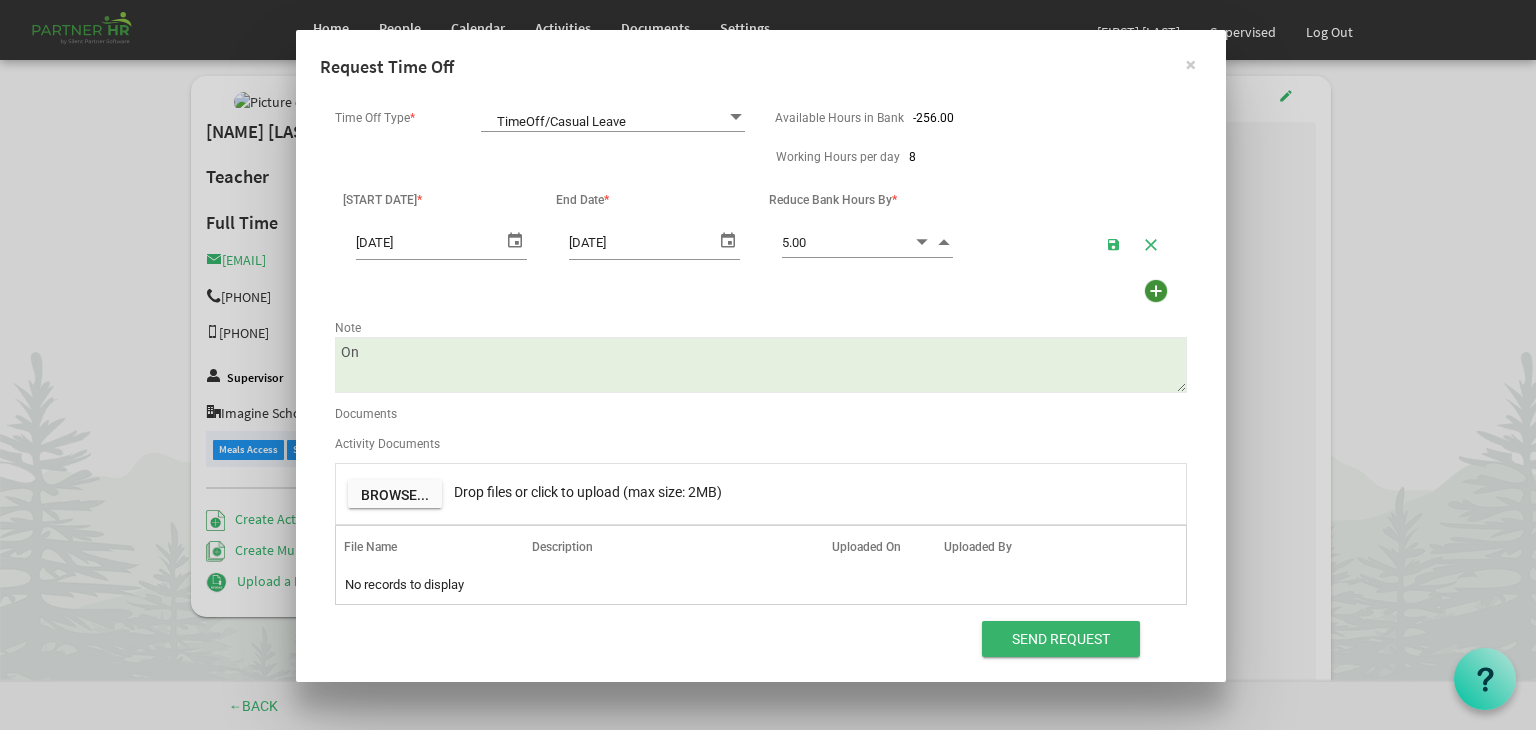 type on "O" 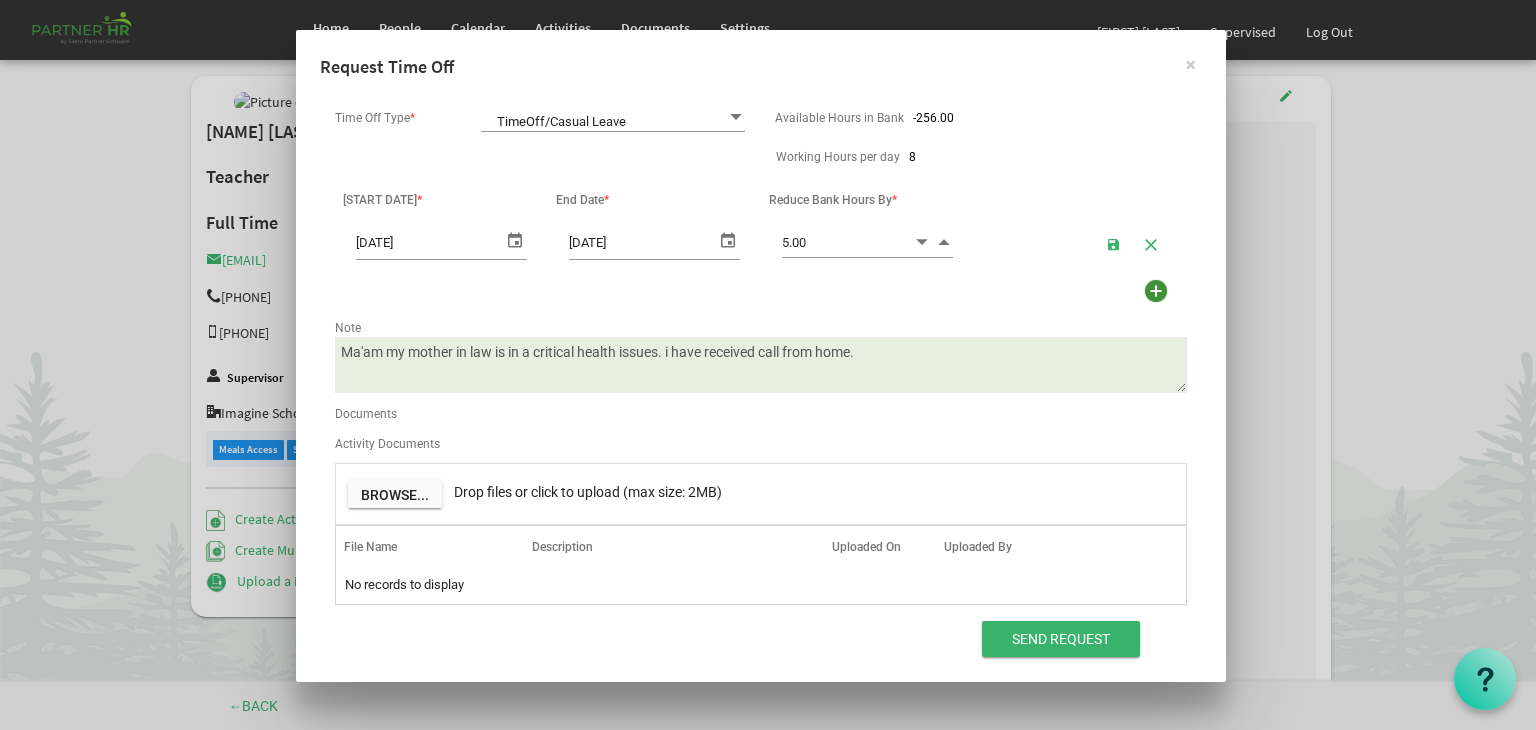 click on "Only applicable after 6 months of service for summer vacations/holidays etc." at bounding box center [761, 365] 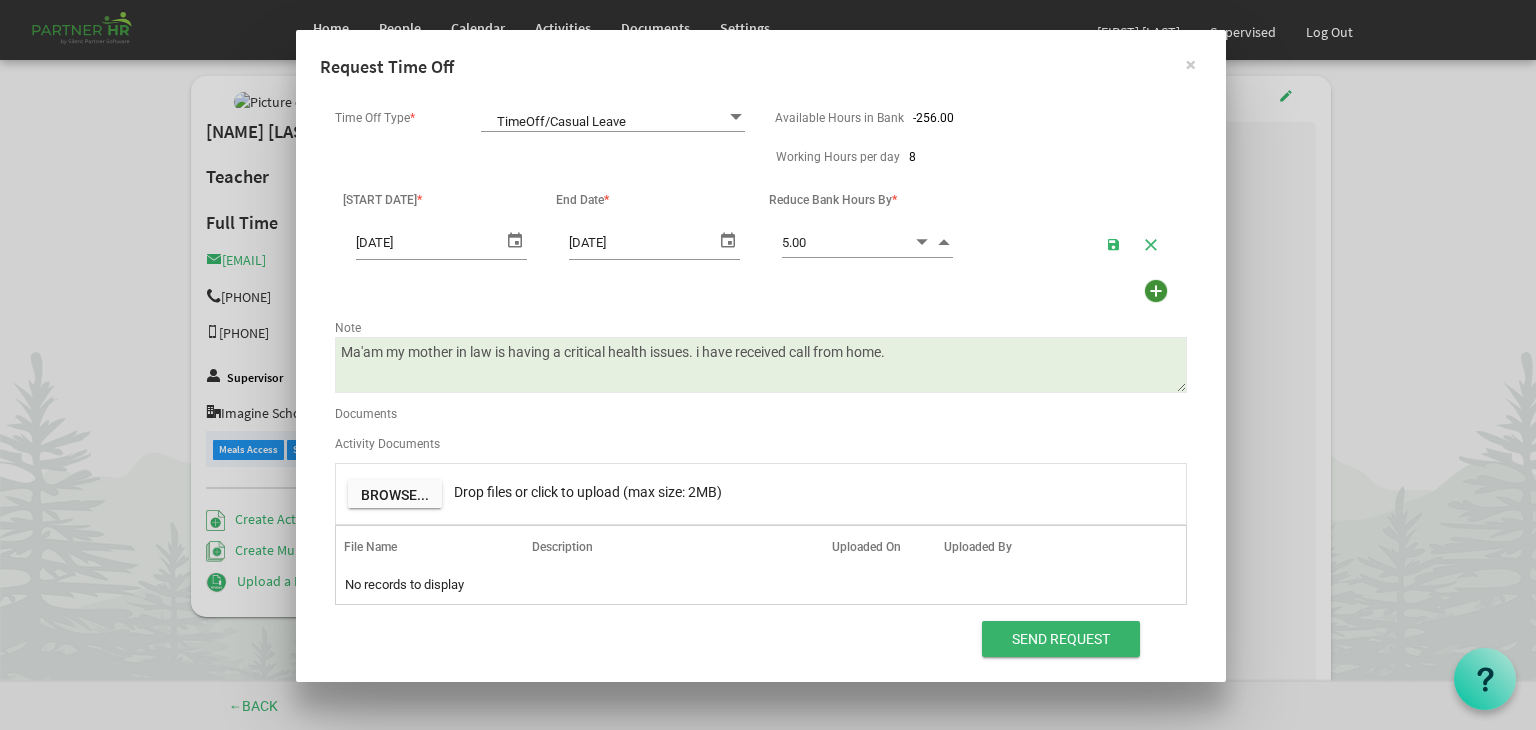 click on "Only applicable after 6 months of service for summer vacations/holidays etc." at bounding box center [761, 365] 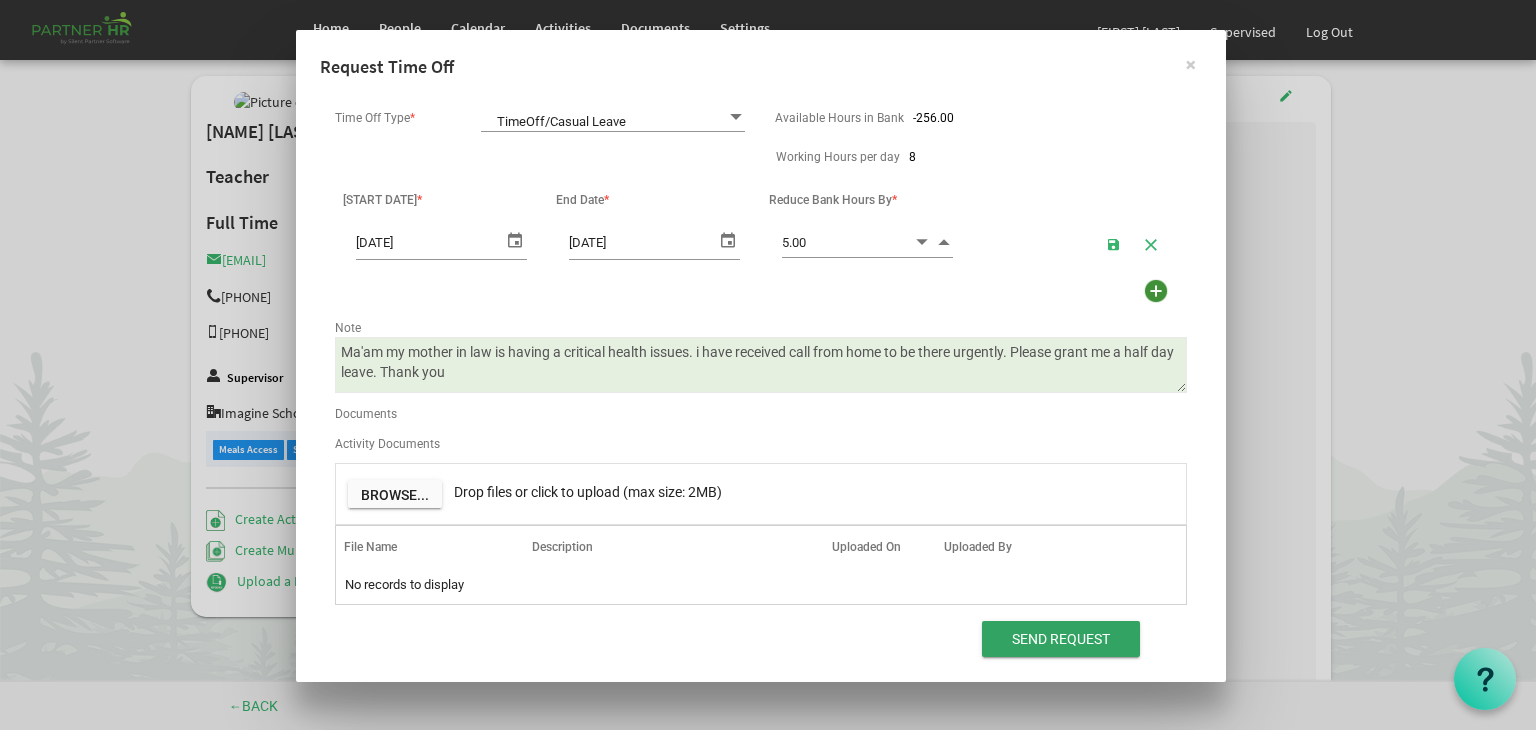 type on "Ma'am my mother in law is having a critical health issues. i have received call from home to be there urgently. Please grant me a half day leave. Thank you" 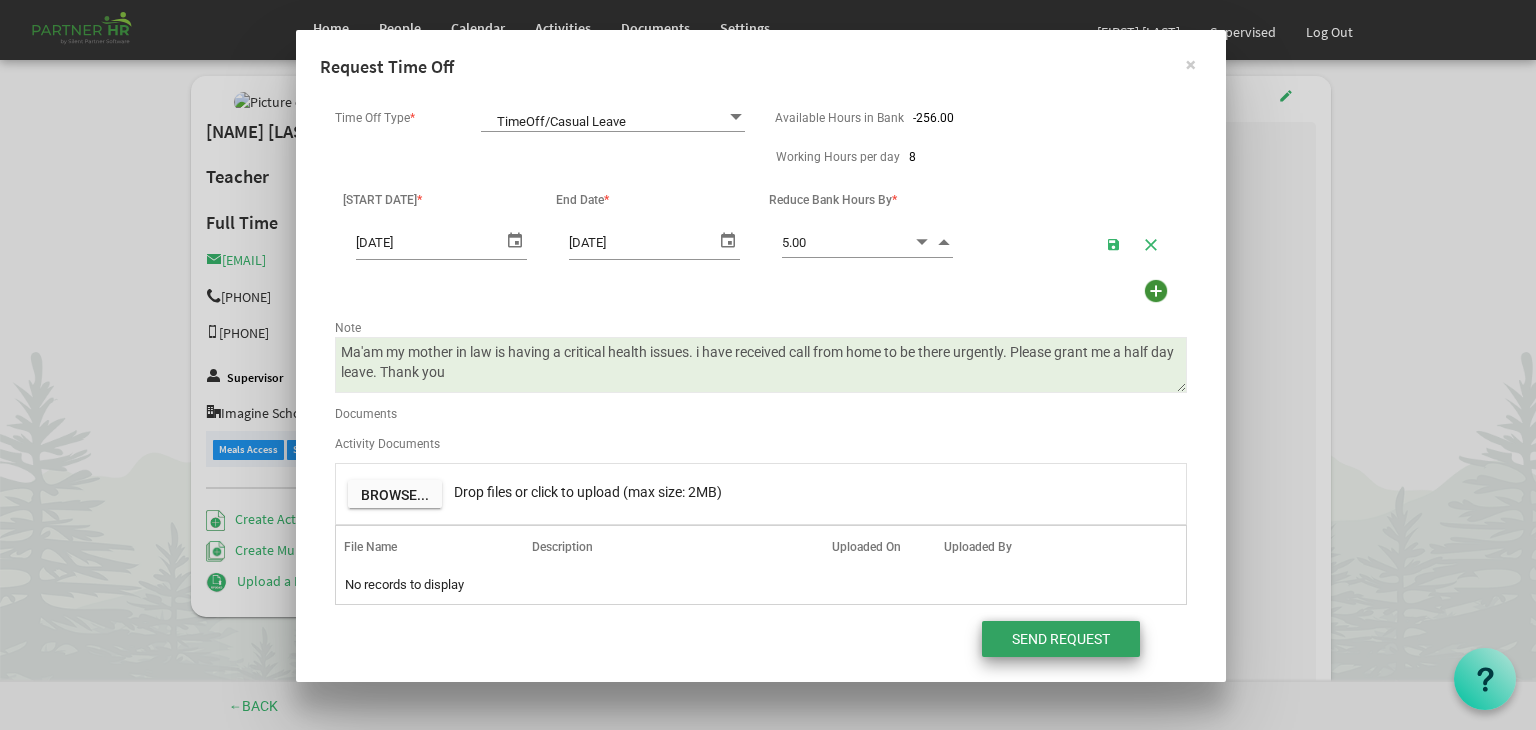 click on "Send Request" at bounding box center (1061, 639) 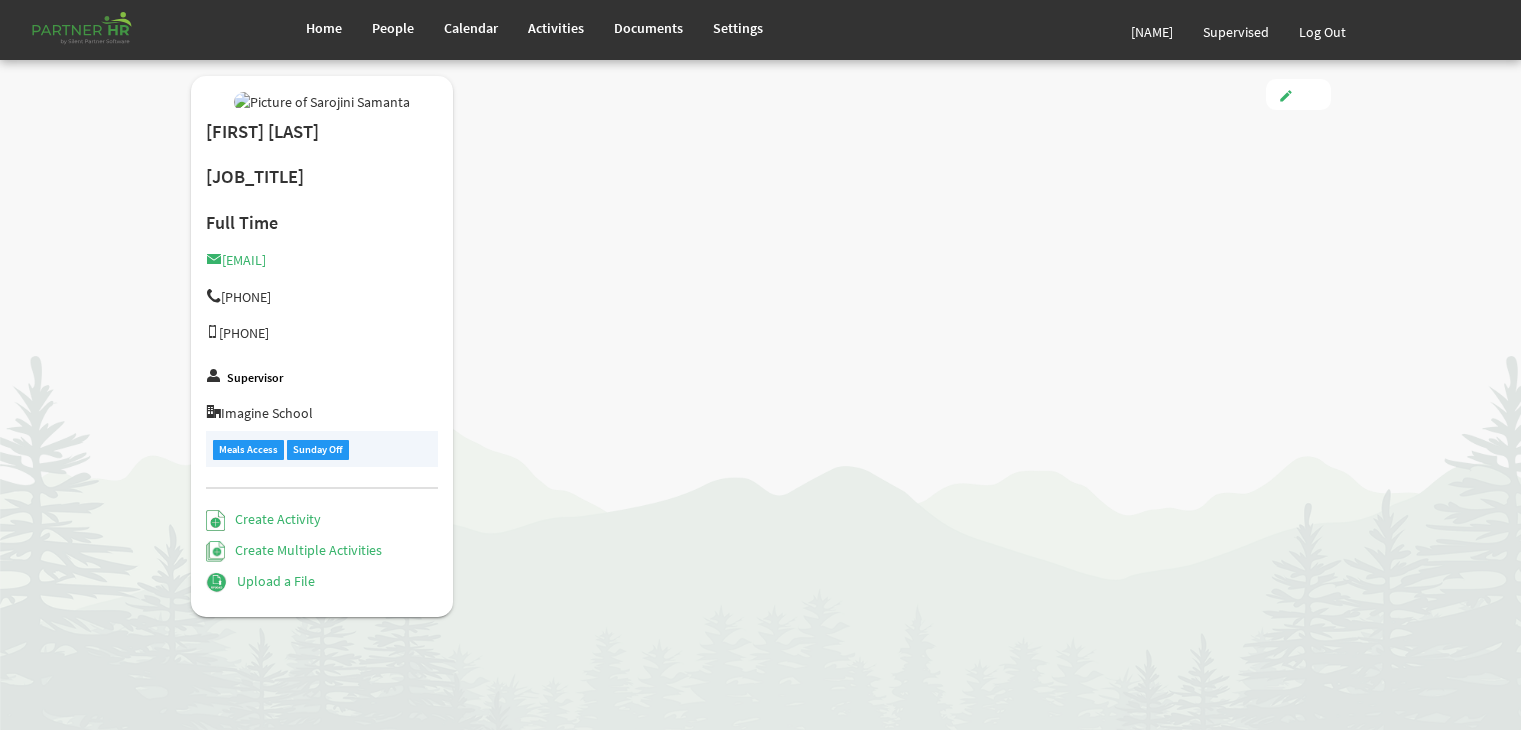 scroll, scrollTop: 0, scrollLeft: 0, axis: both 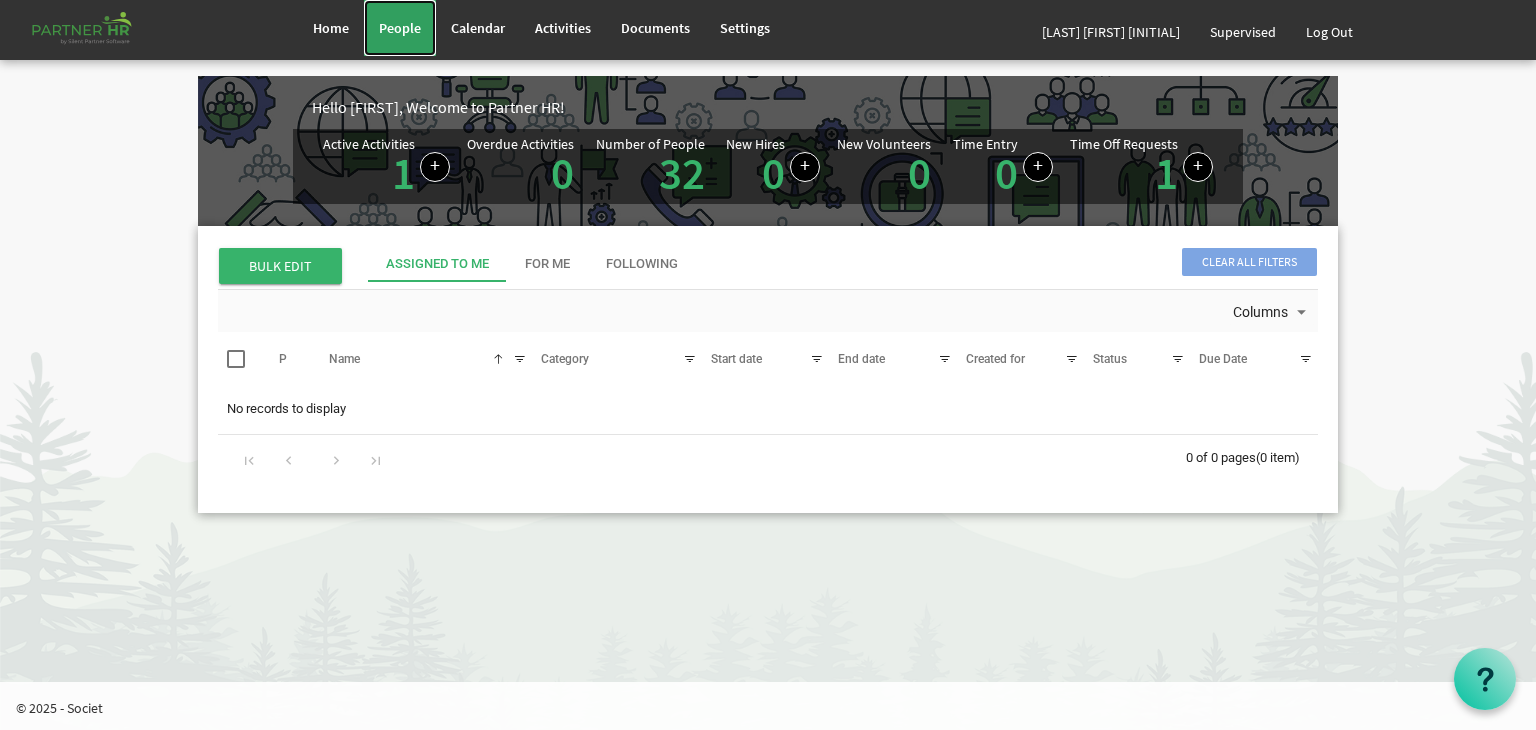 click on "People" at bounding box center [400, 28] 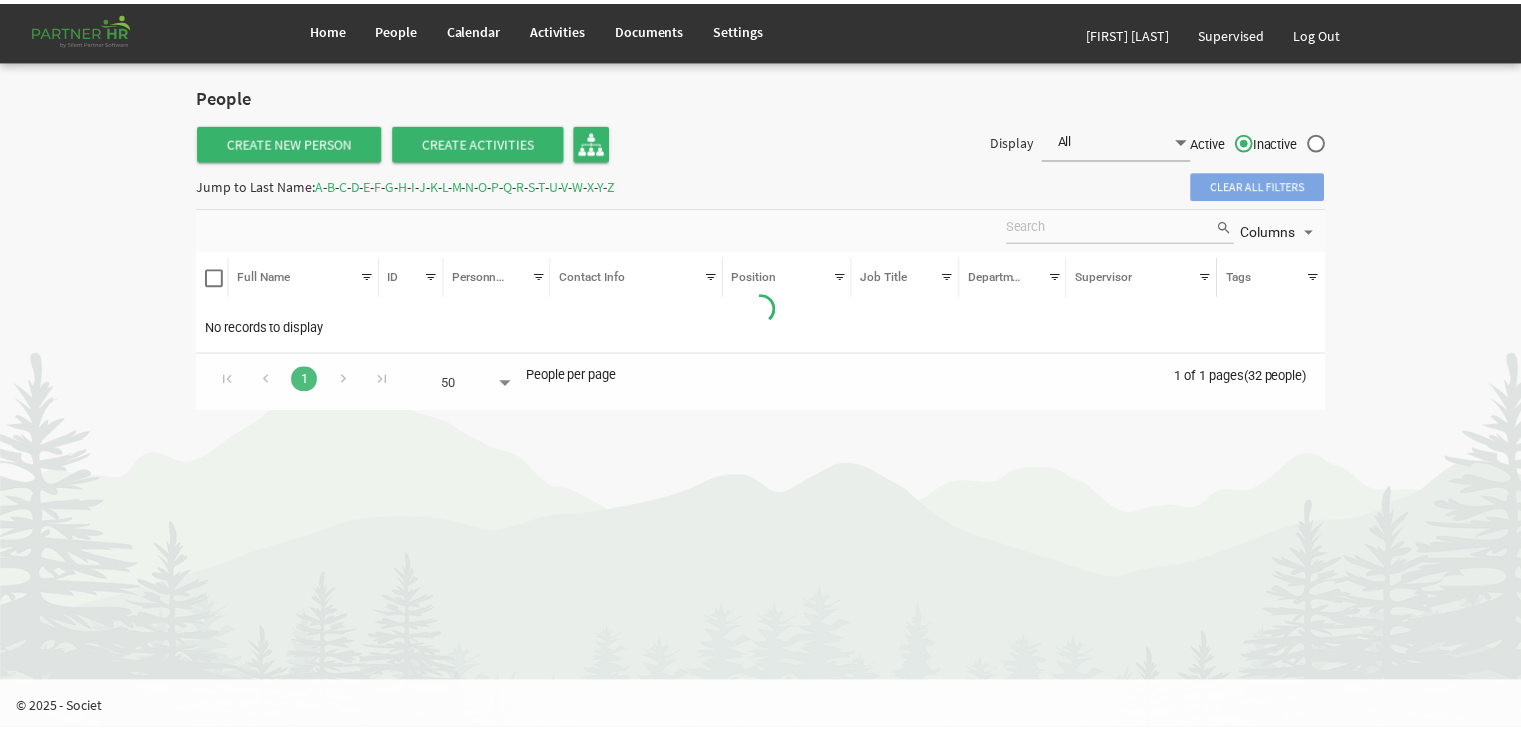scroll, scrollTop: 0, scrollLeft: 0, axis: both 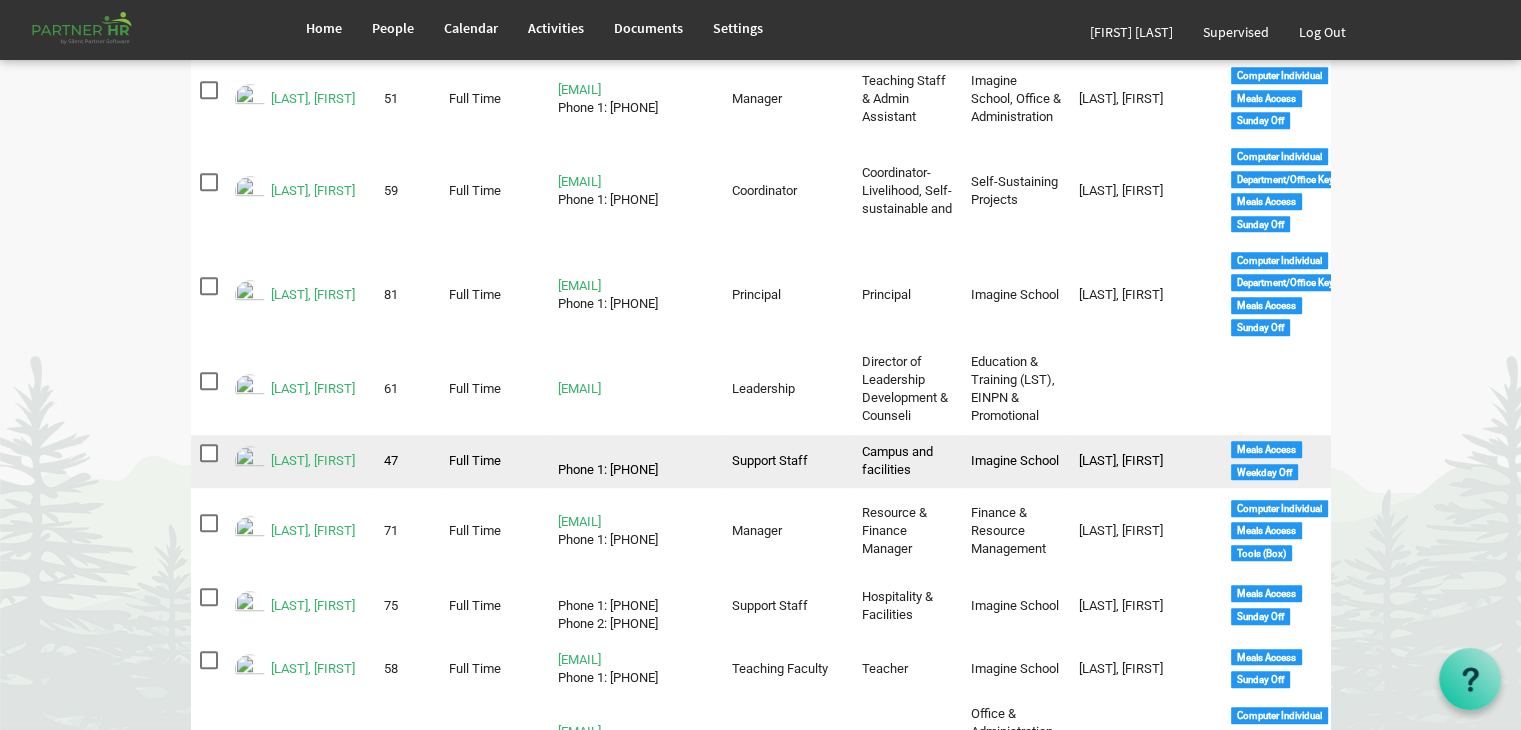 click at bounding box center [250, 461] 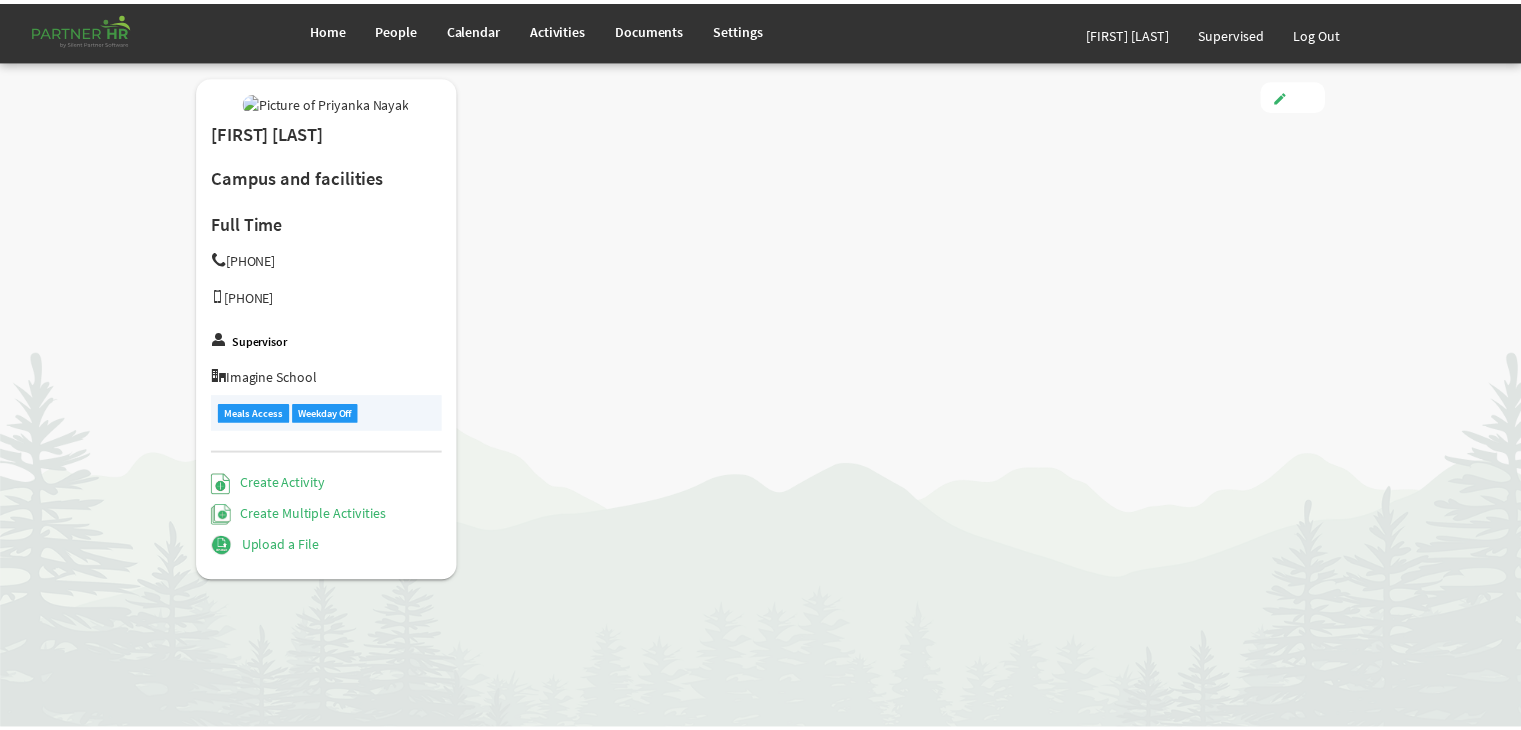 scroll, scrollTop: 0, scrollLeft: 0, axis: both 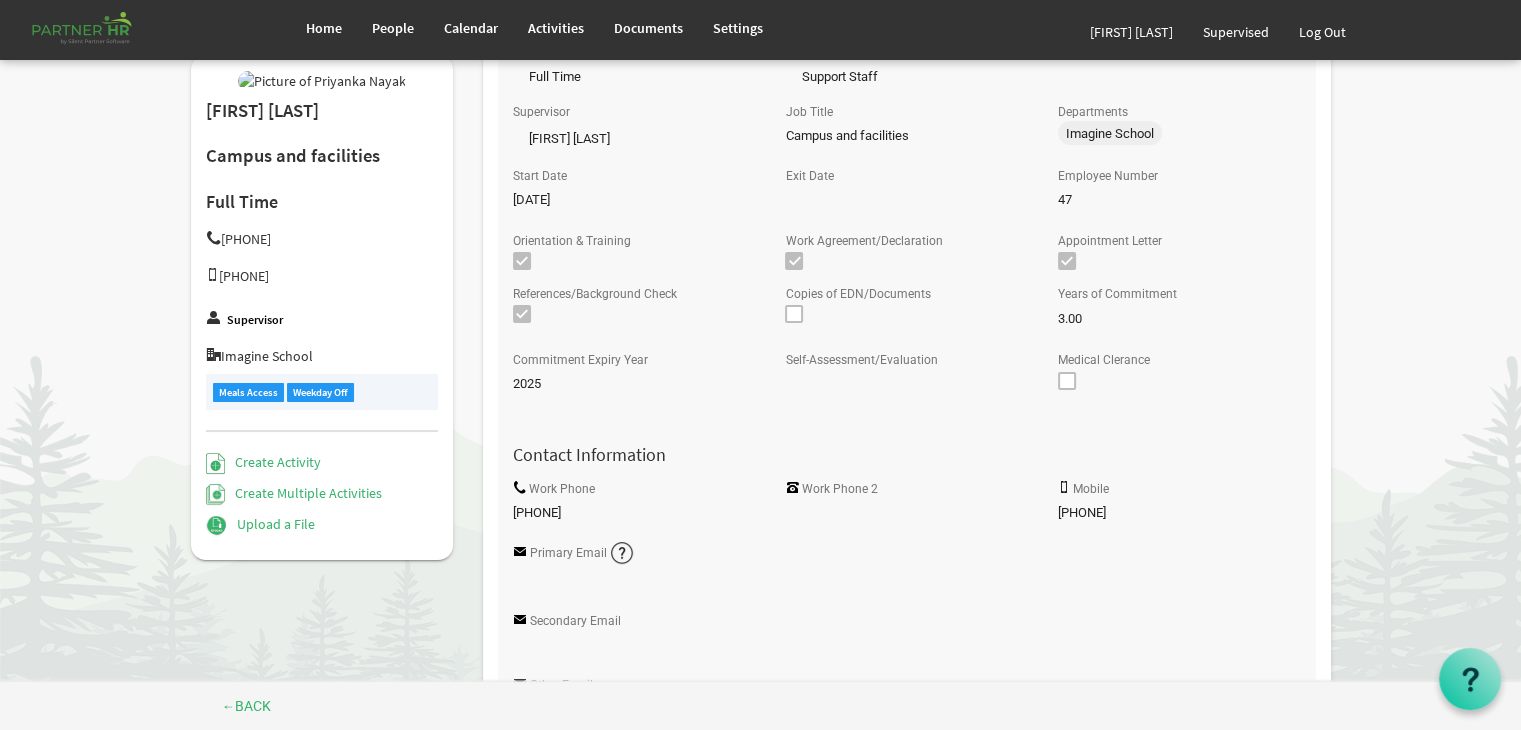 click on "Primary Email" at bounding box center (907, 573) 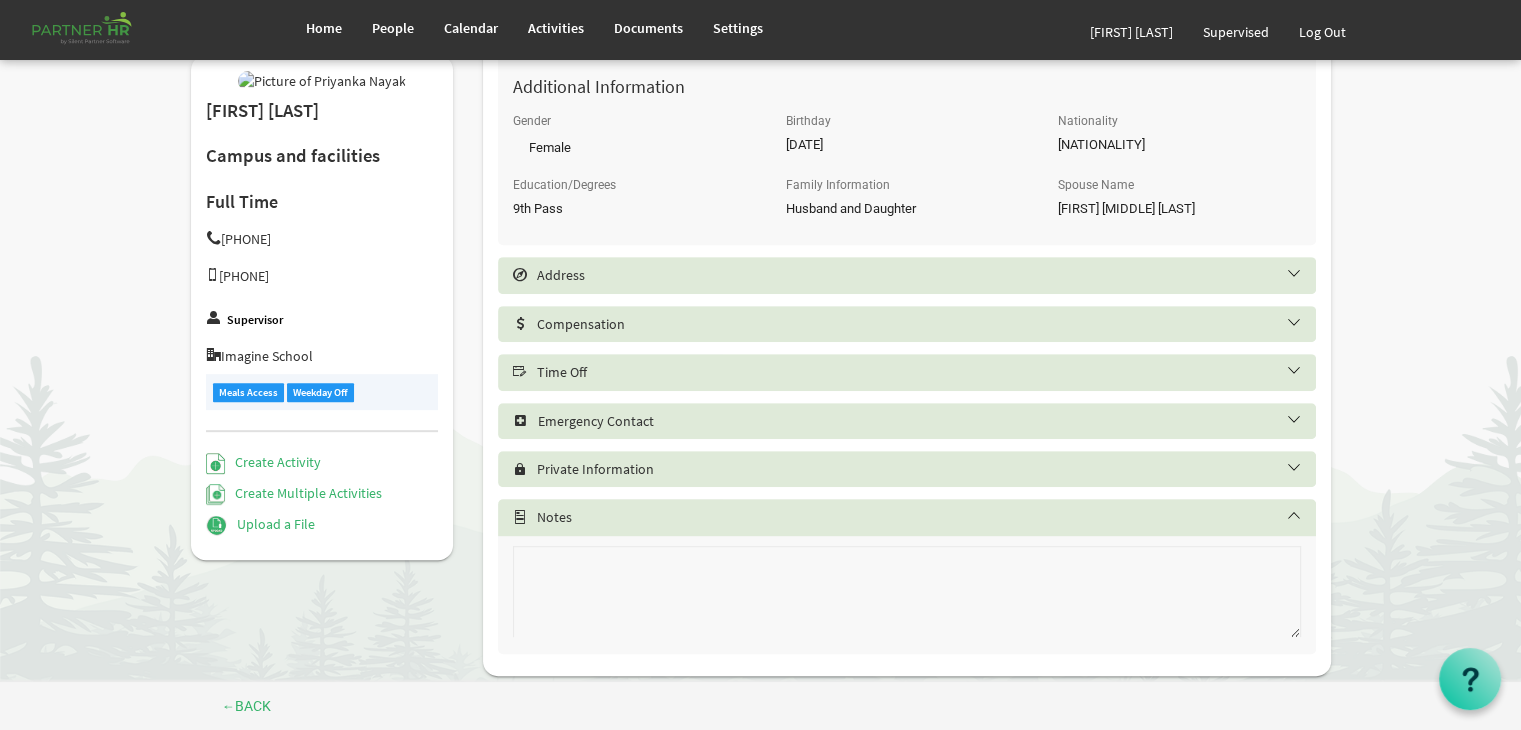 scroll, scrollTop: 866, scrollLeft: 0, axis: vertical 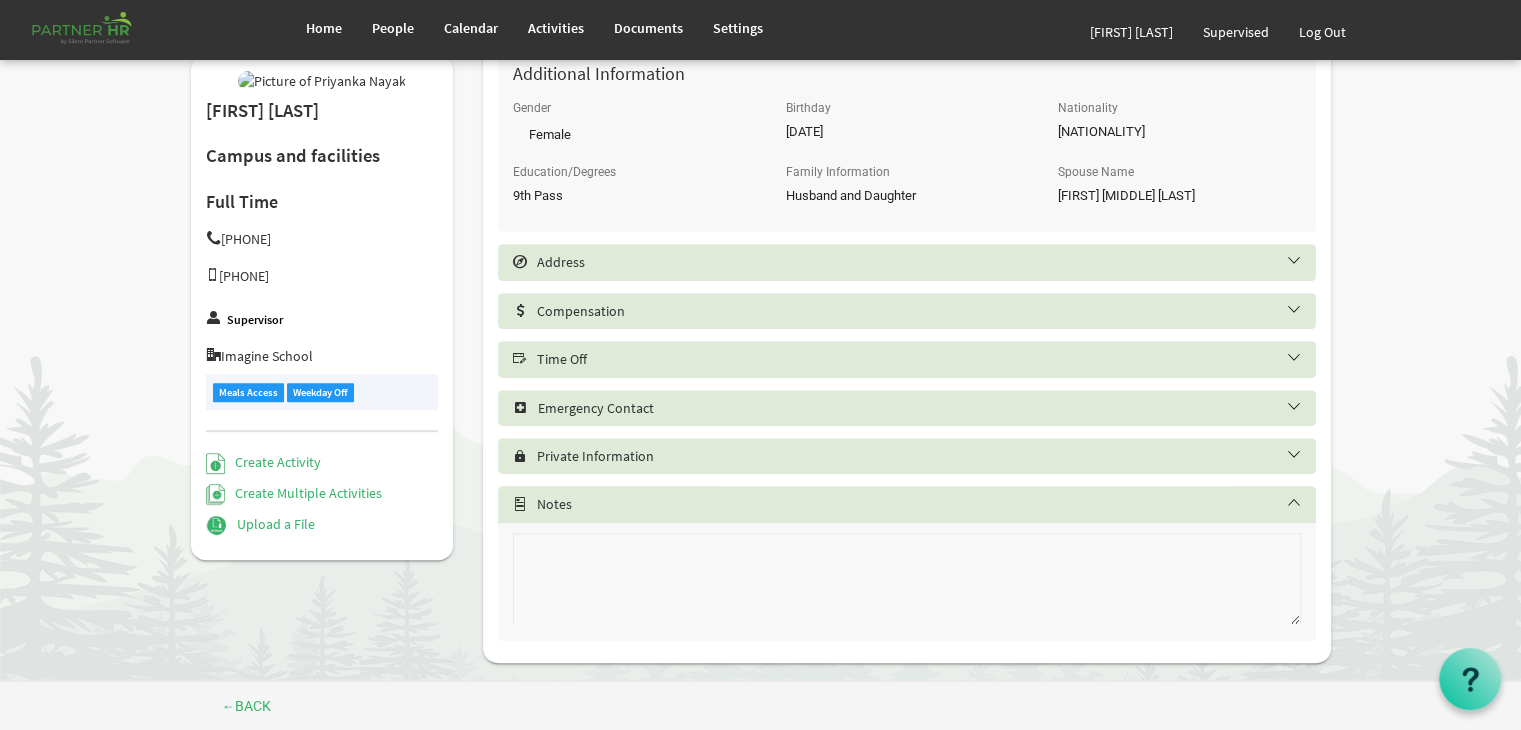click on "Time Off" at bounding box center (922, 359) 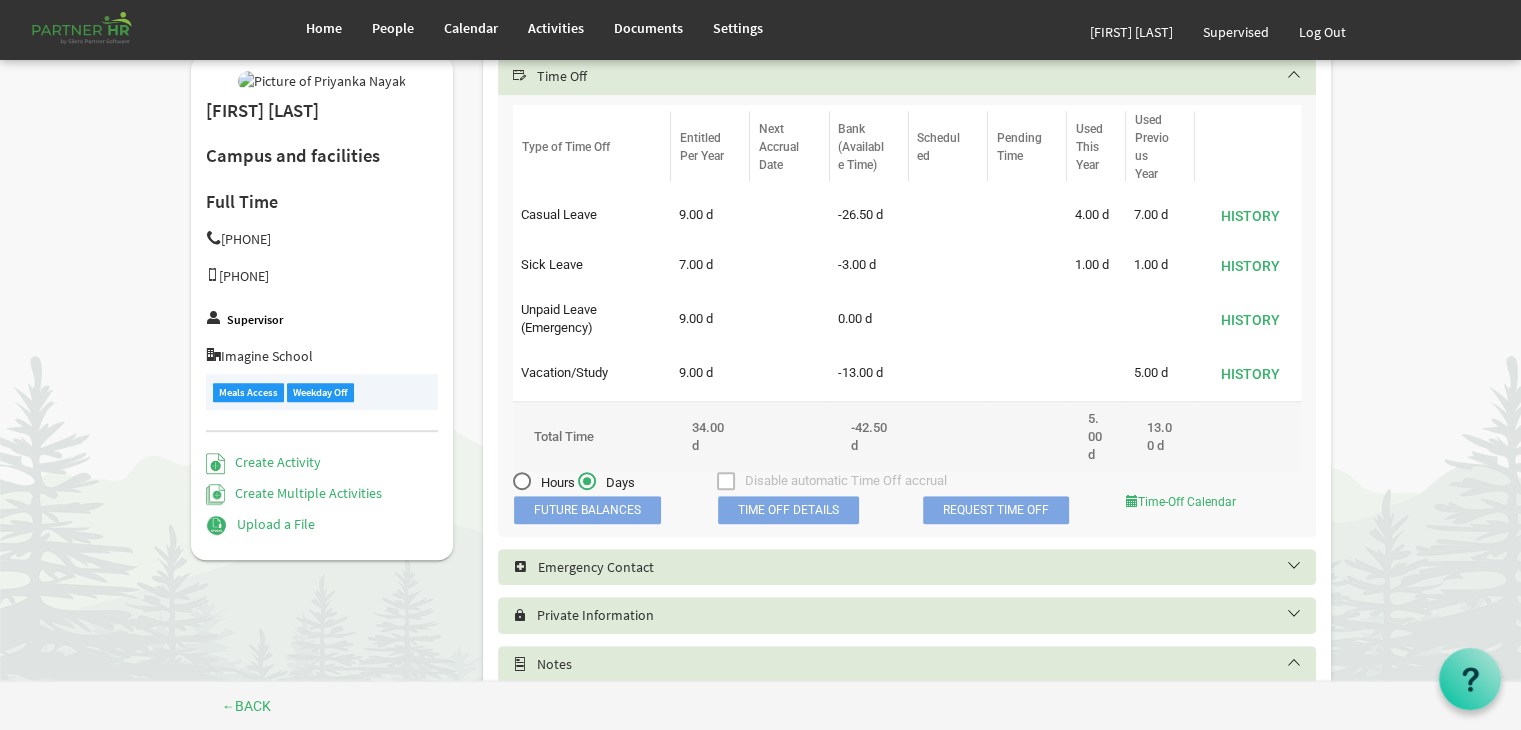 scroll, scrollTop: 1186, scrollLeft: 0, axis: vertical 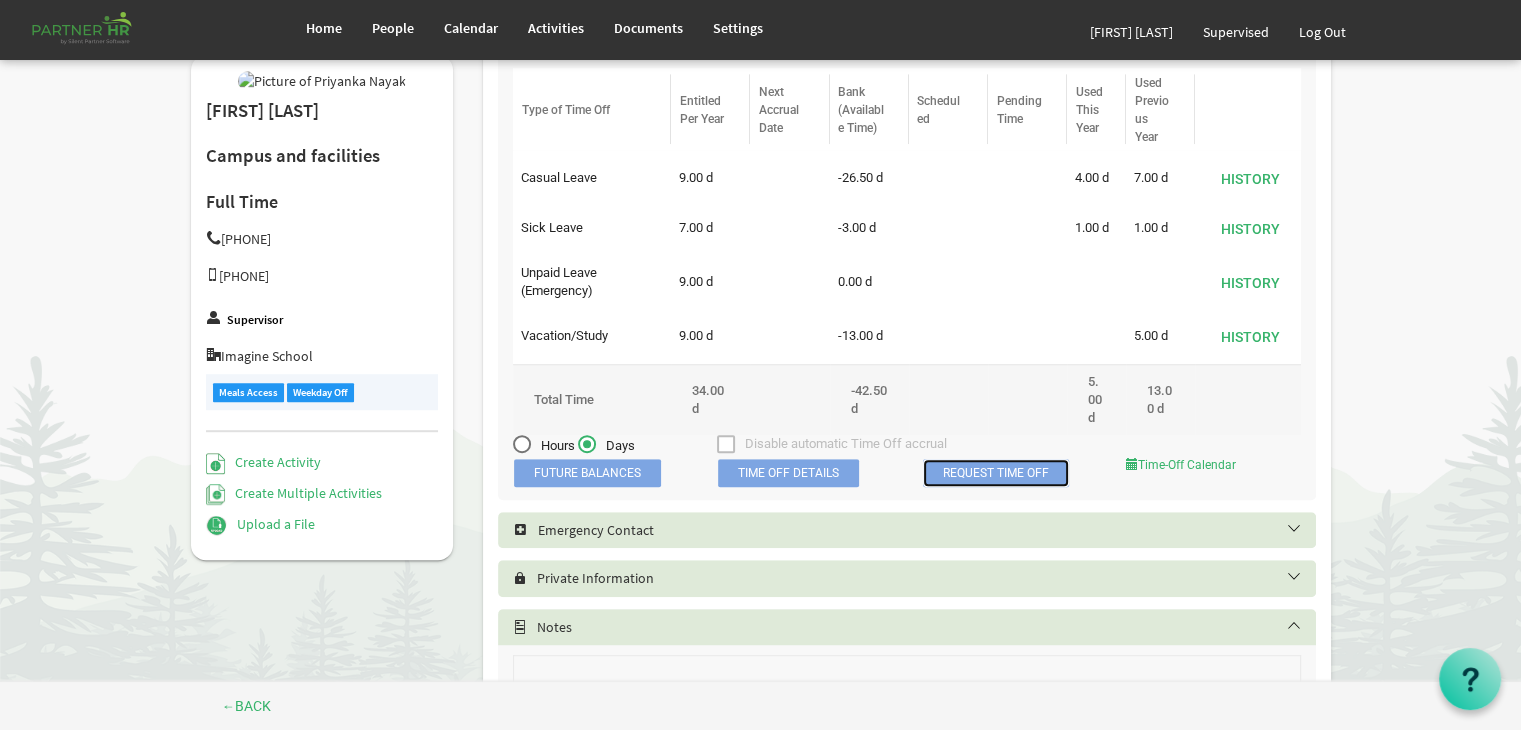 click on "Request Time Off" at bounding box center (996, 473) 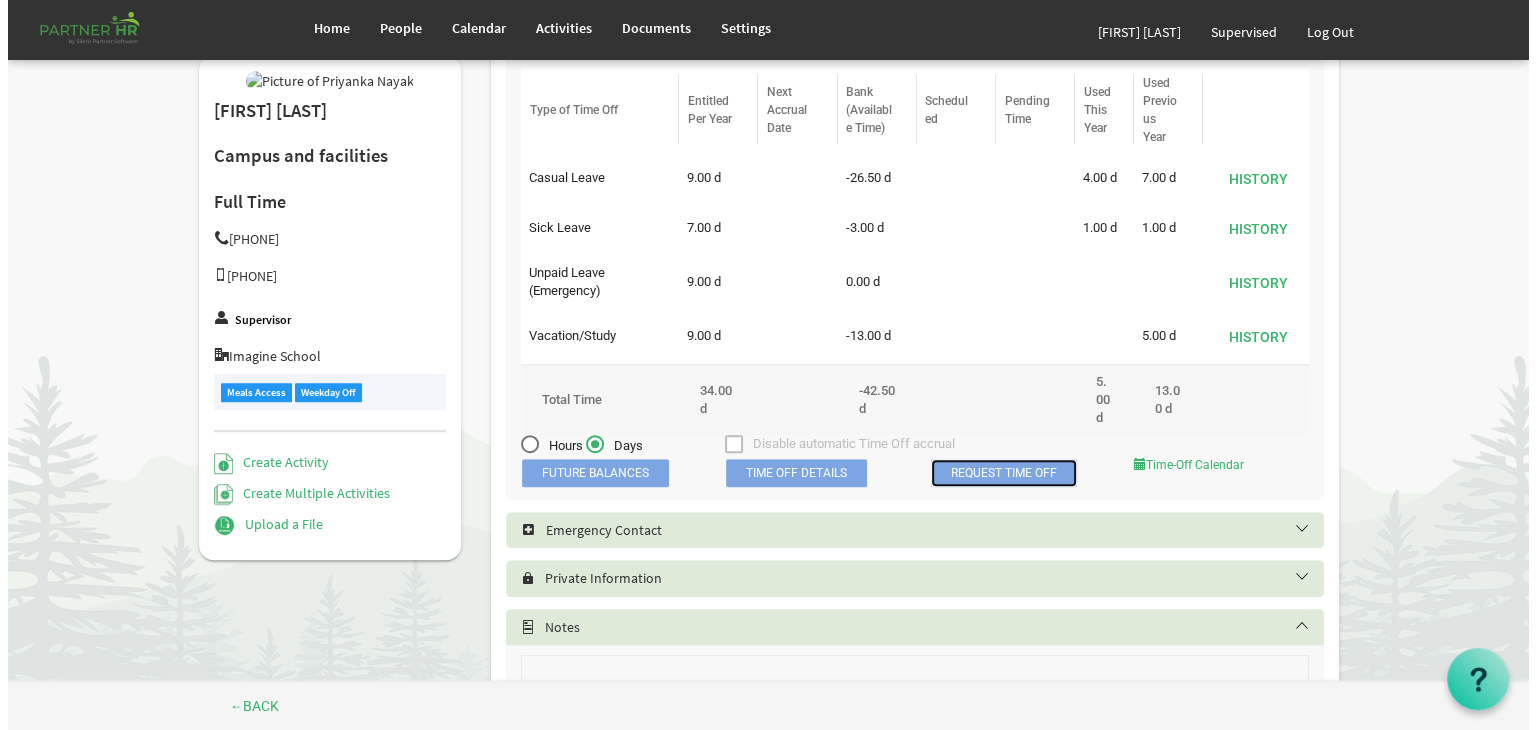 scroll, scrollTop: 0, scrollLeft: 0, axis: both 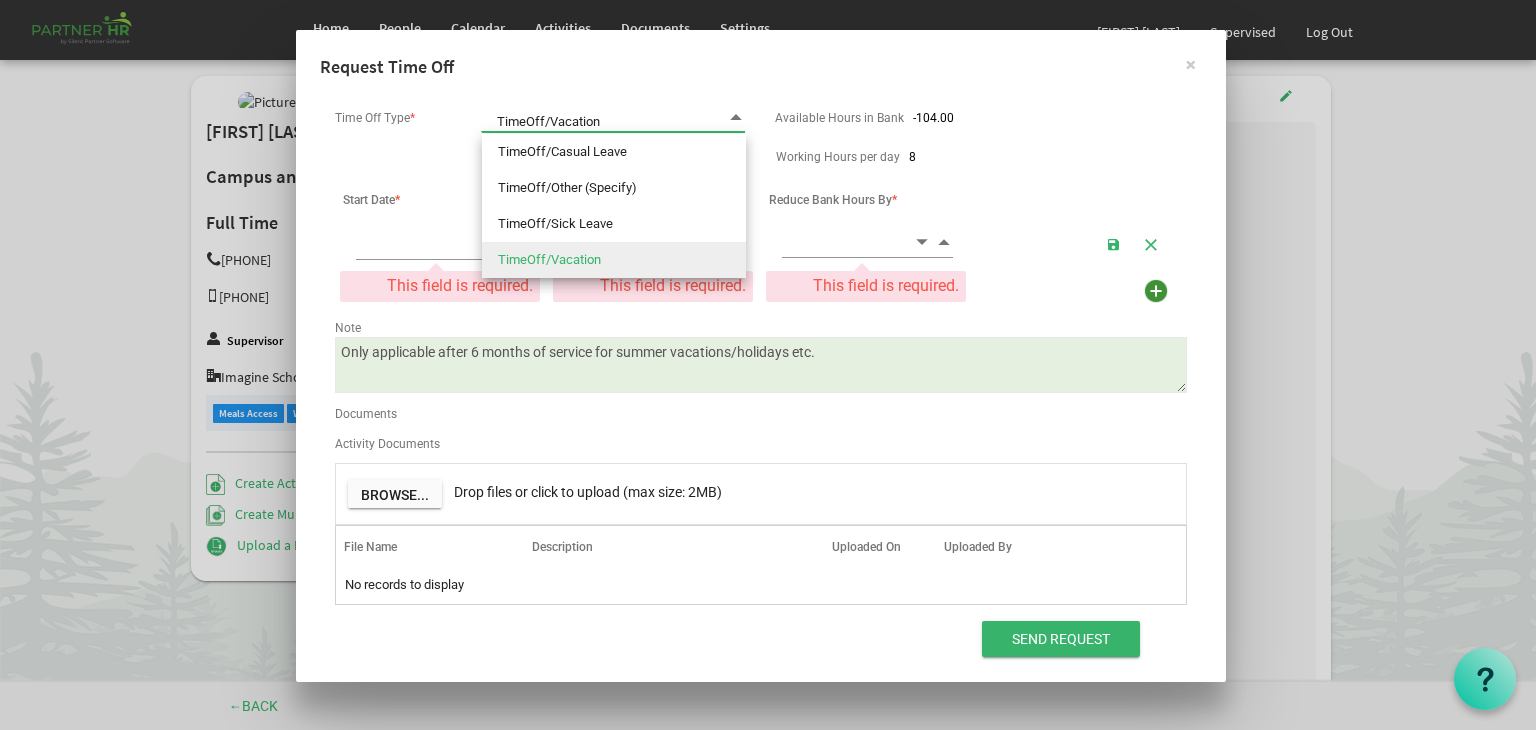 click at bounding box center (736, 117) 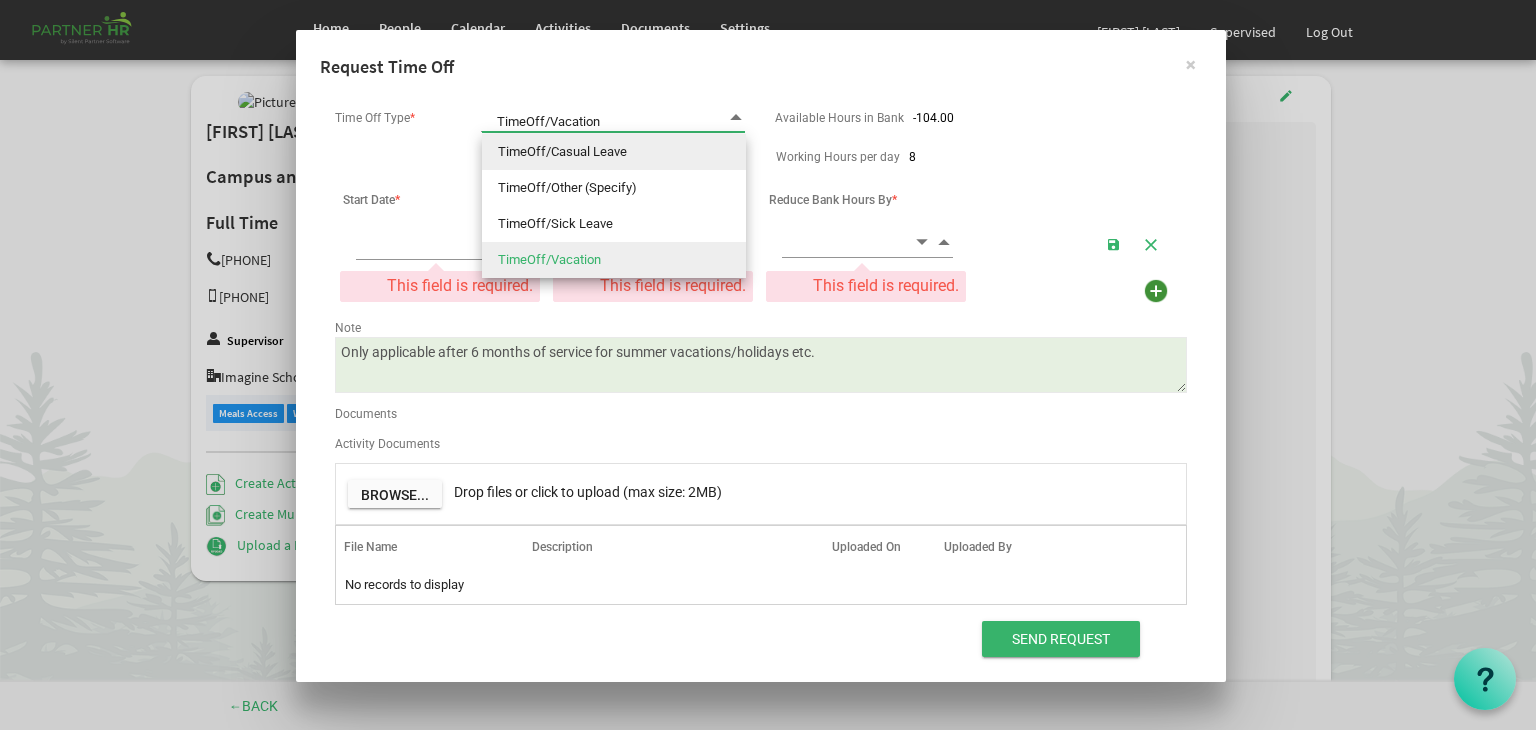 click on "TimeOff/Casual Leave" at bounding box center (614, 152) 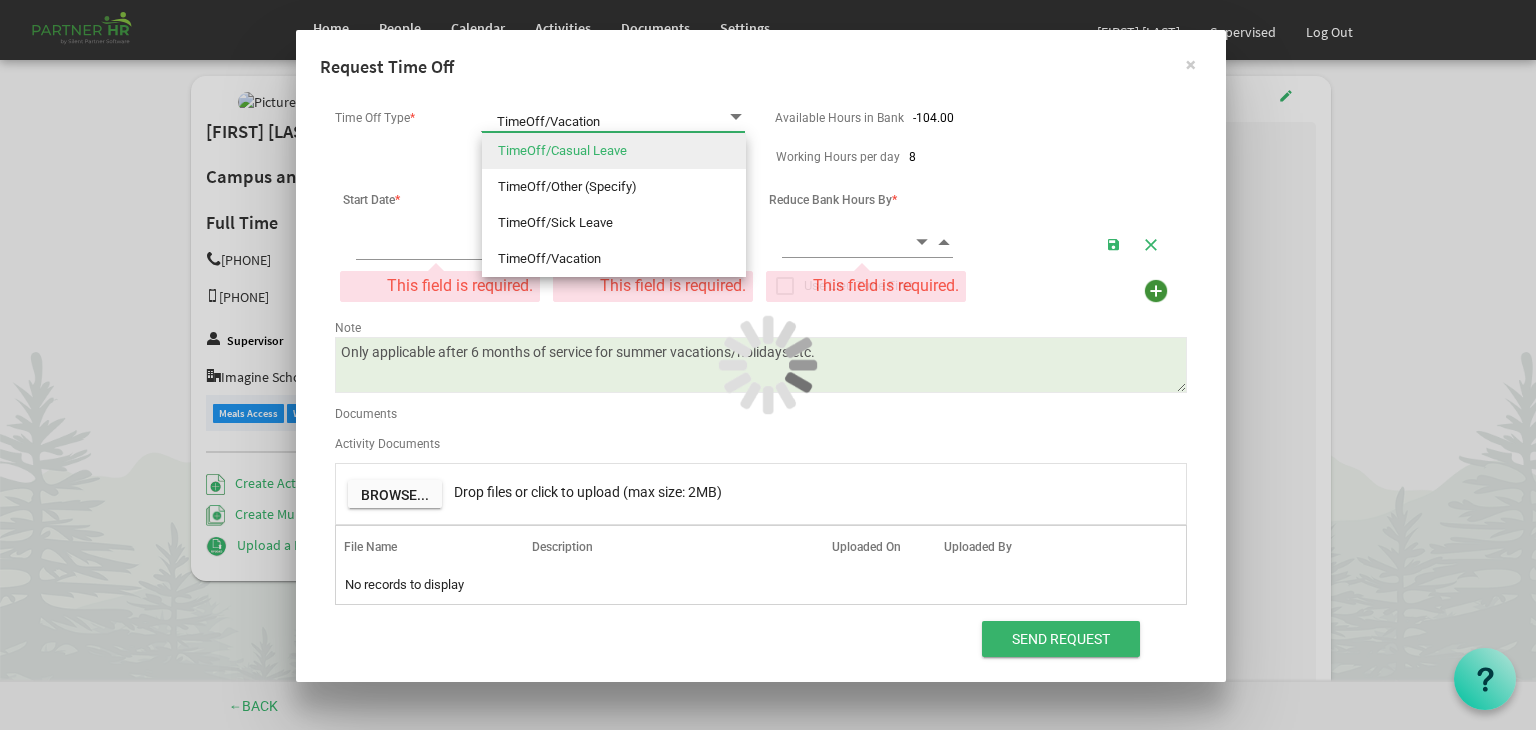 type on "TimeOff/Casual Leave" 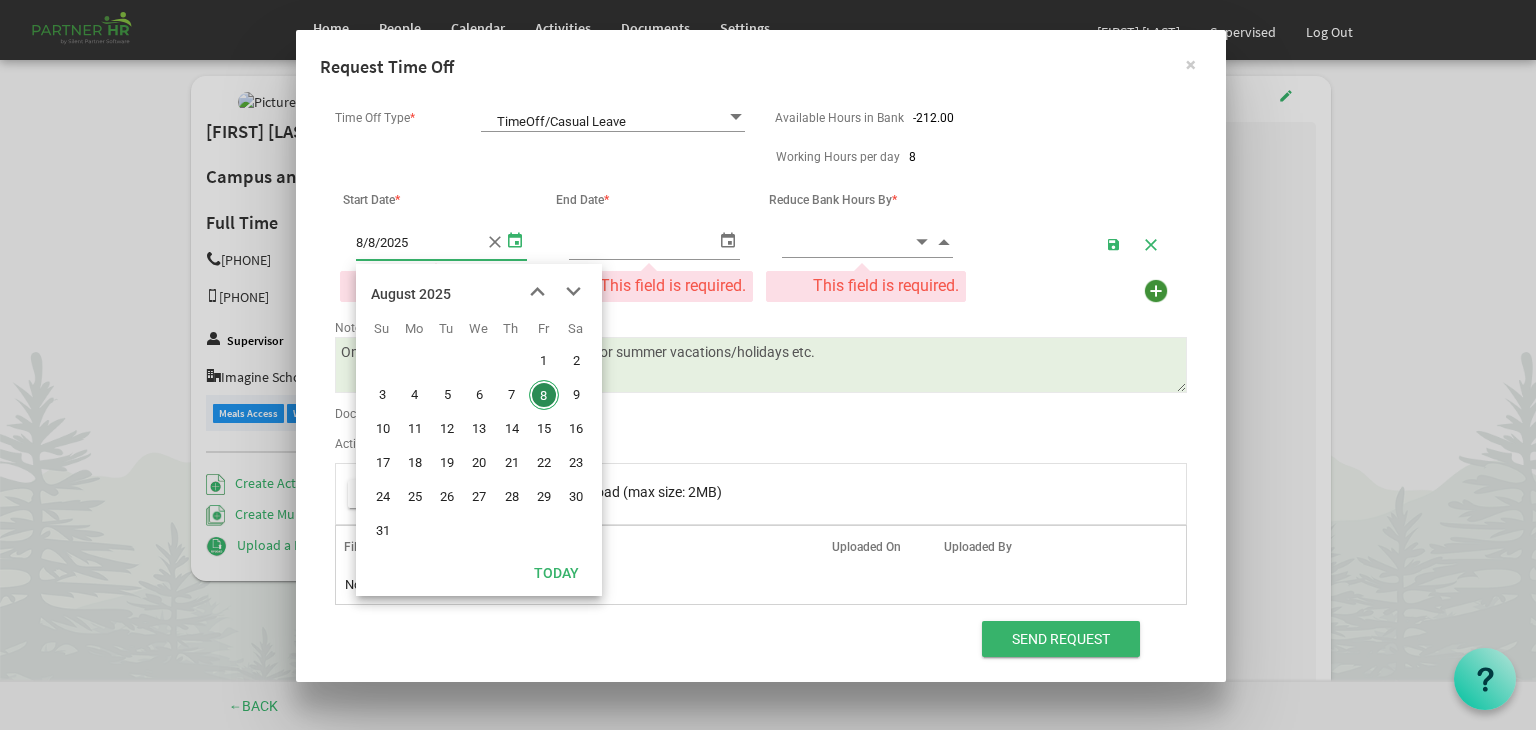 click at bounding box center [515, 239] 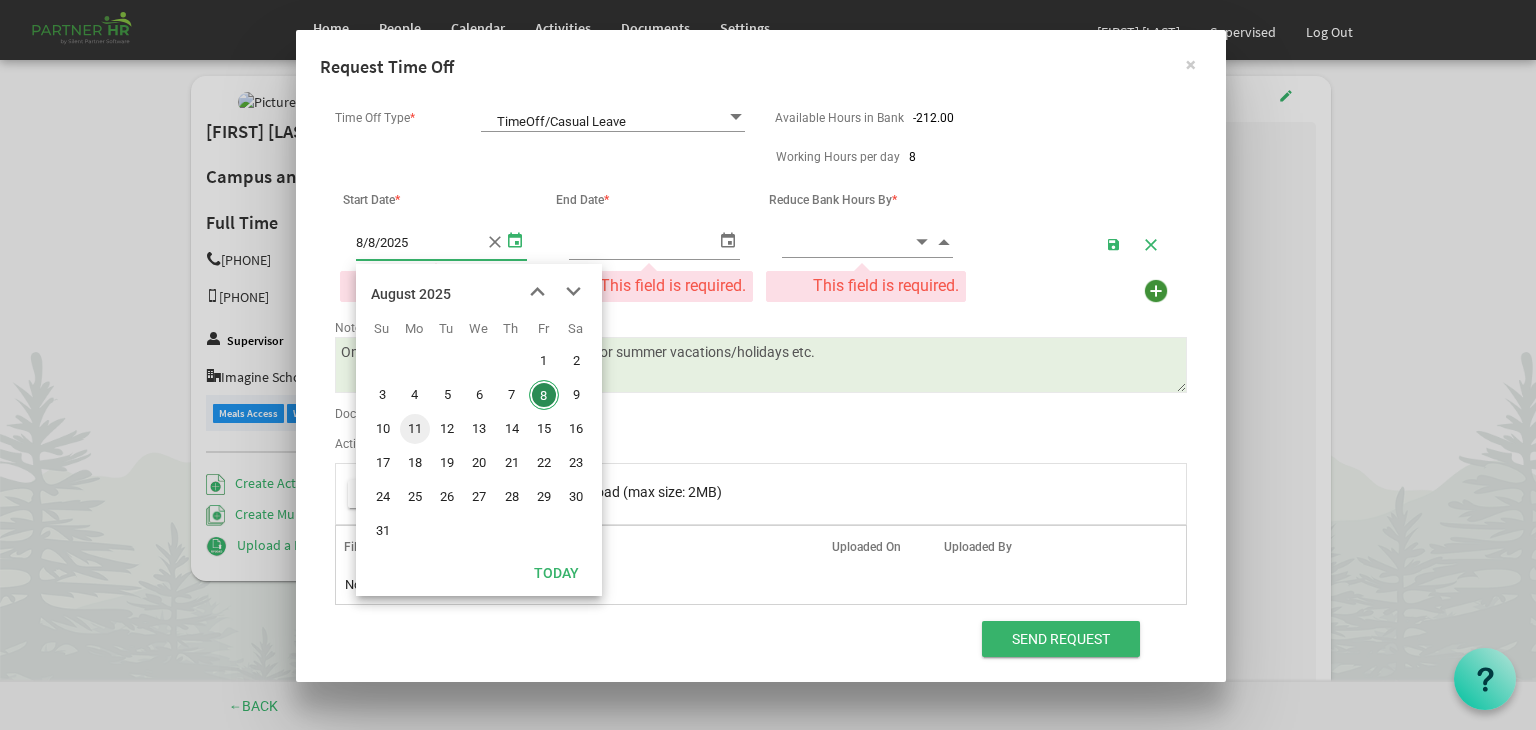 click on "11" at bounding box center (415, 429) 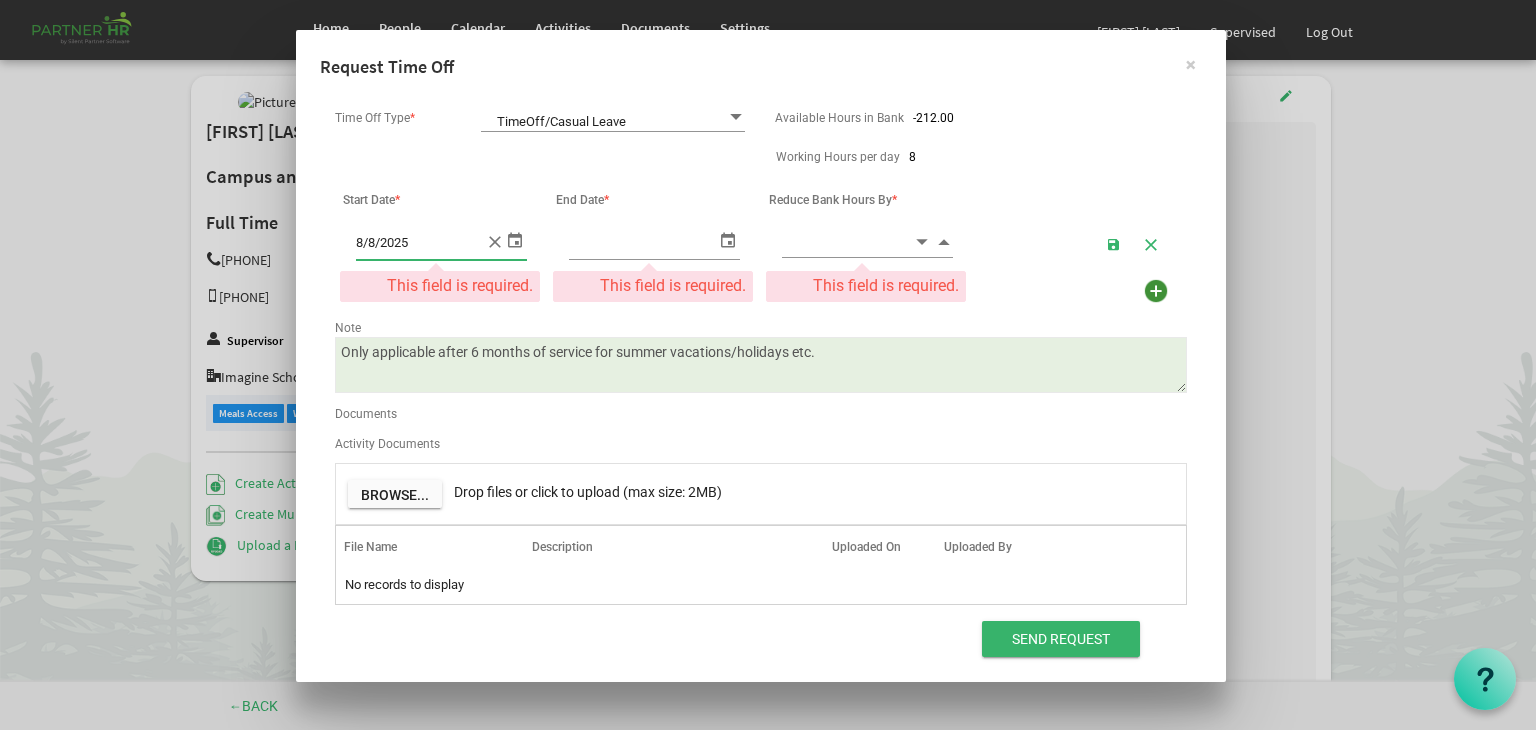 type on "8/11/2025" 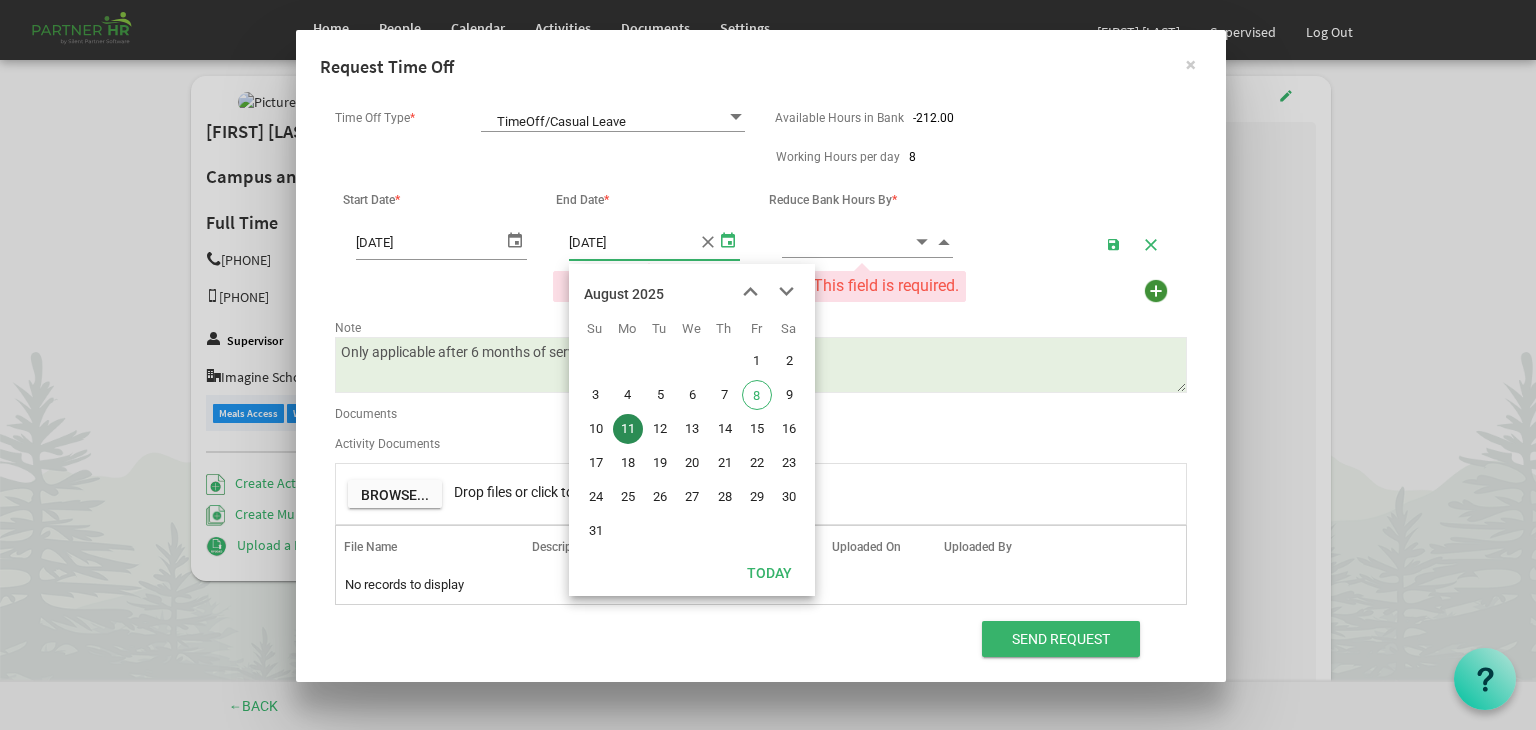 click at bounding box center (728, 239) 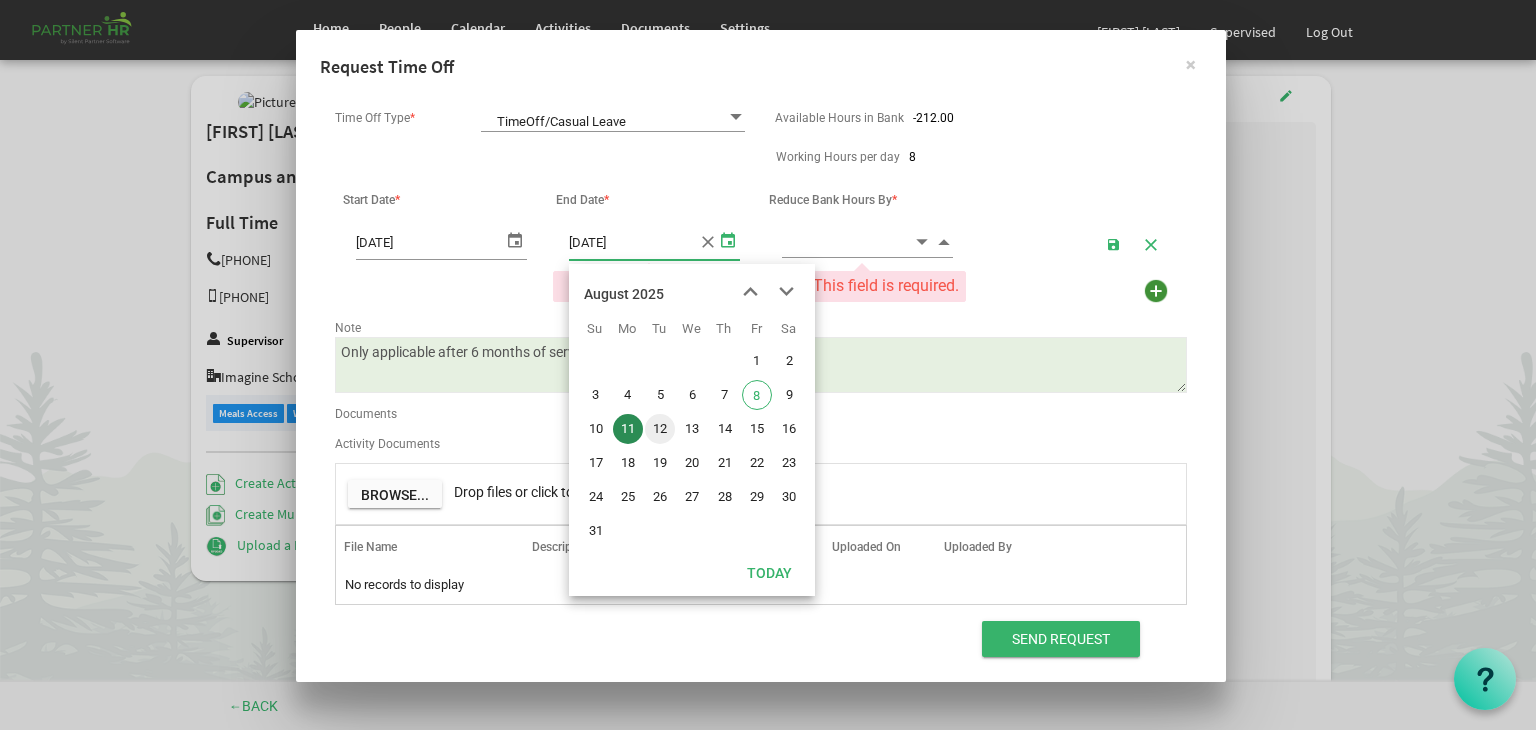 click on "12" at bounding box center (660, 429) 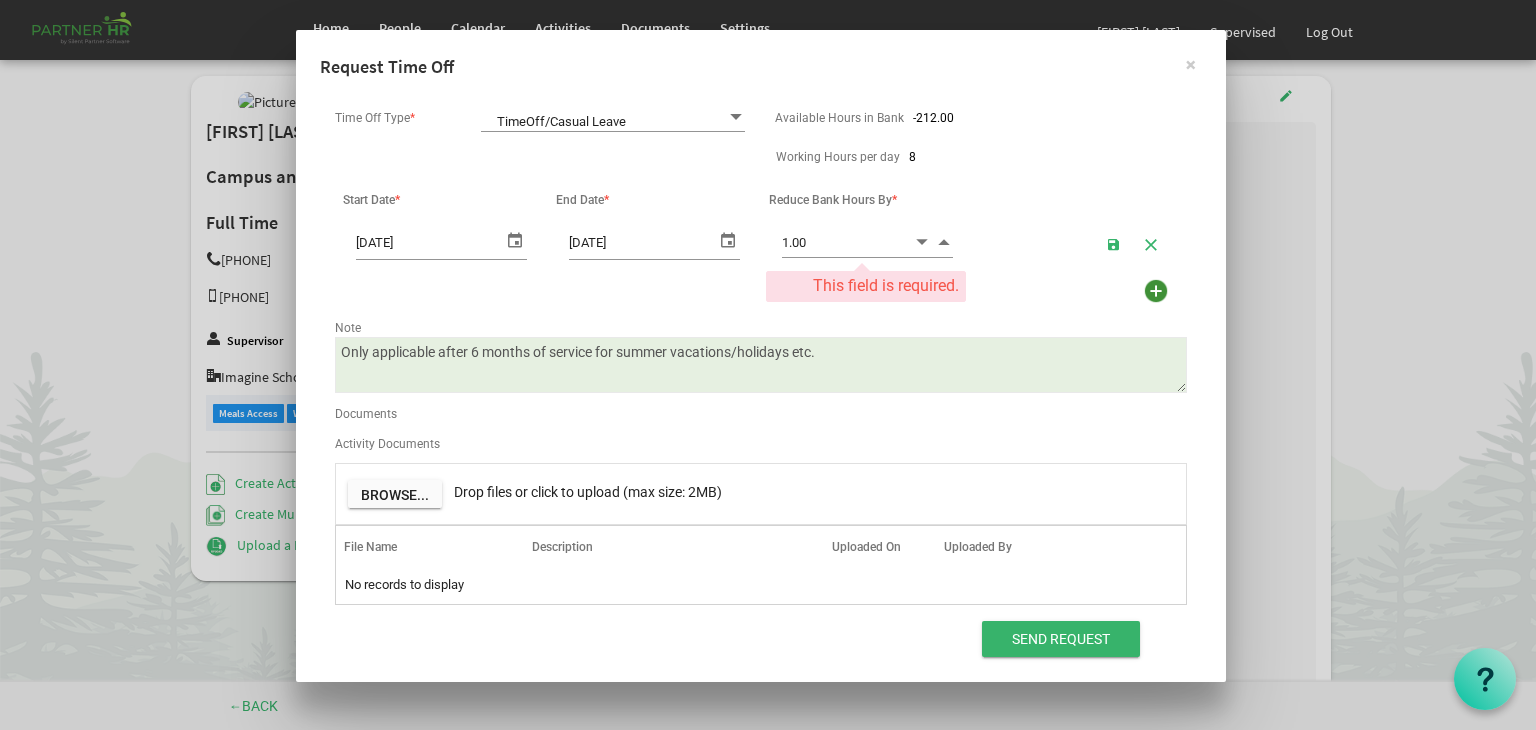 click at bounding box center (944, 241) 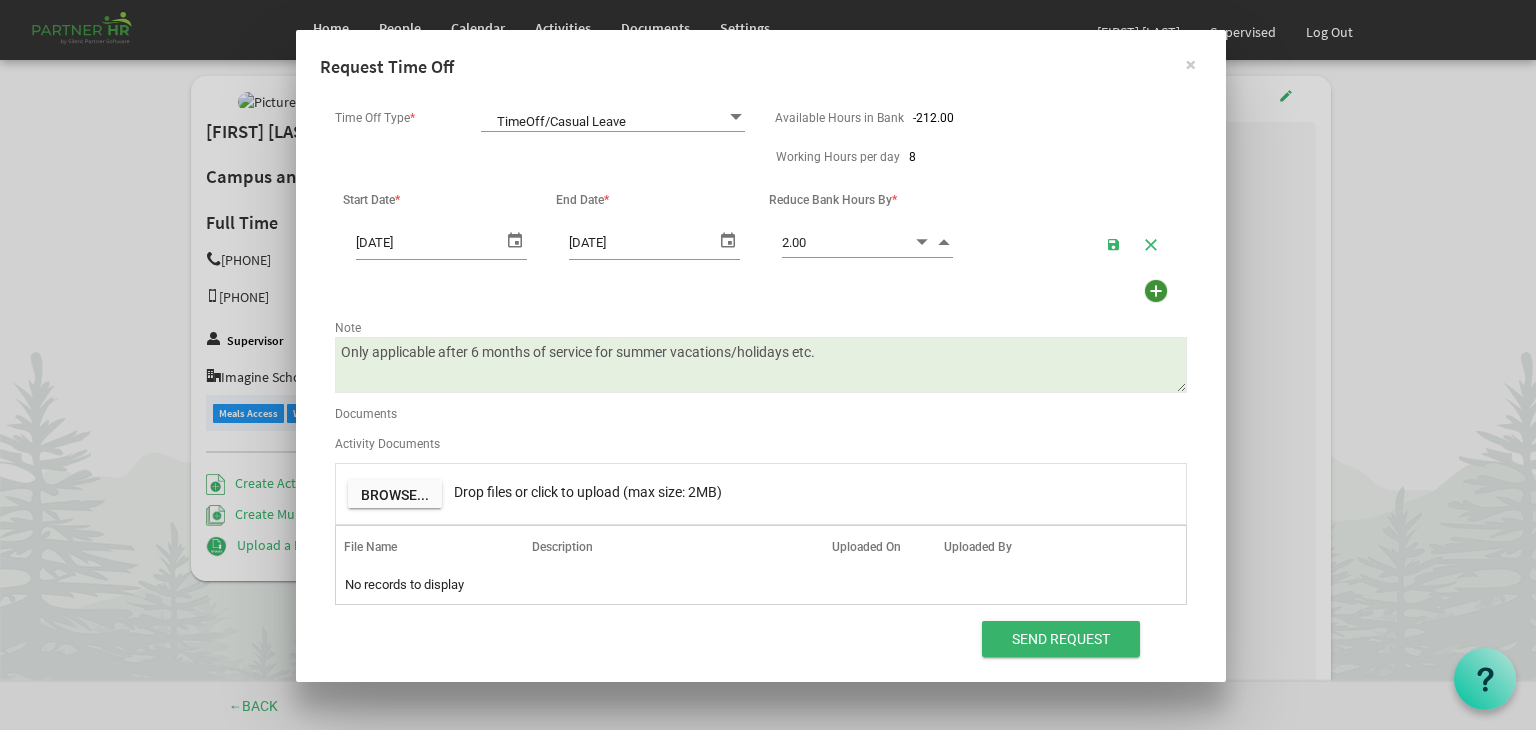 click at bounding box center [944, 241] 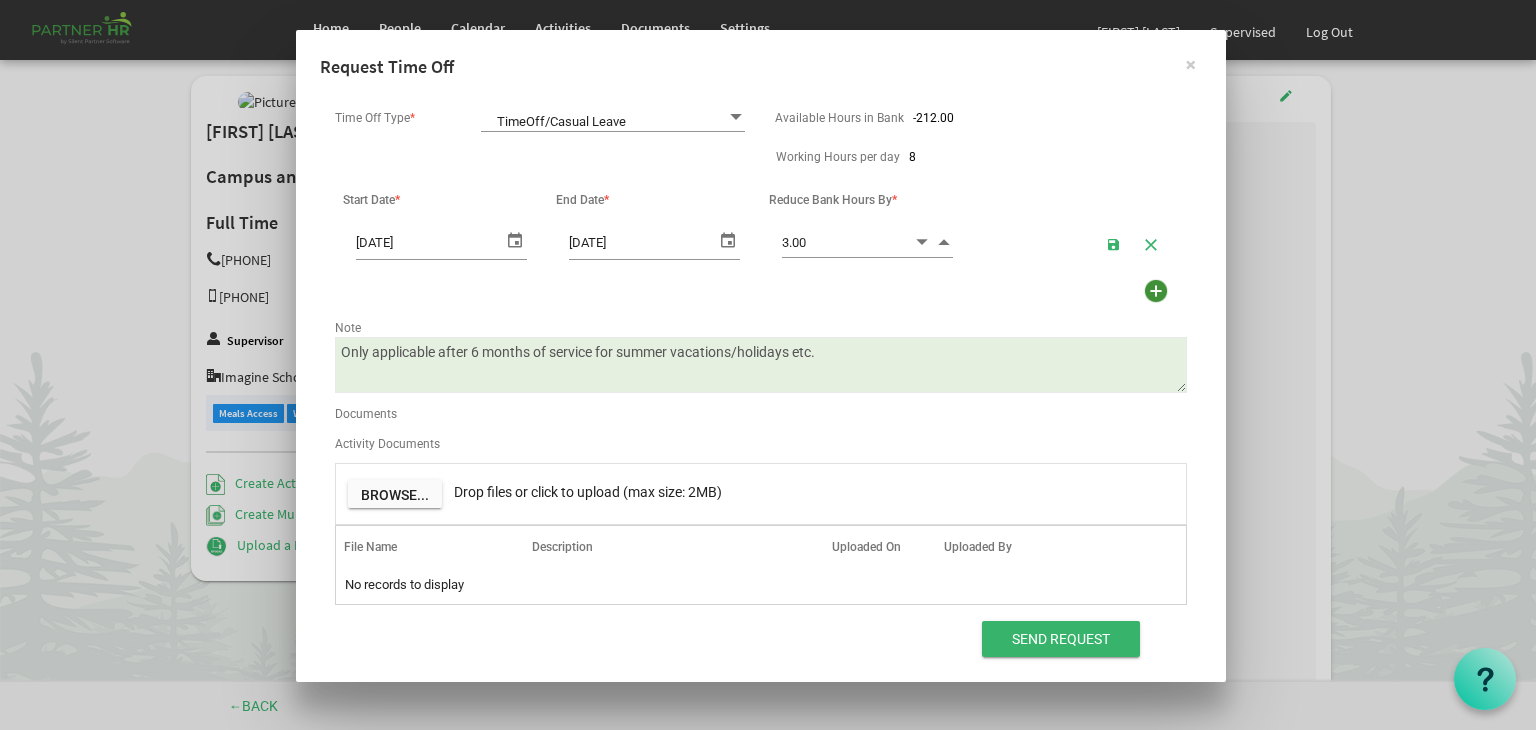 click at bounding box center (944, 241) 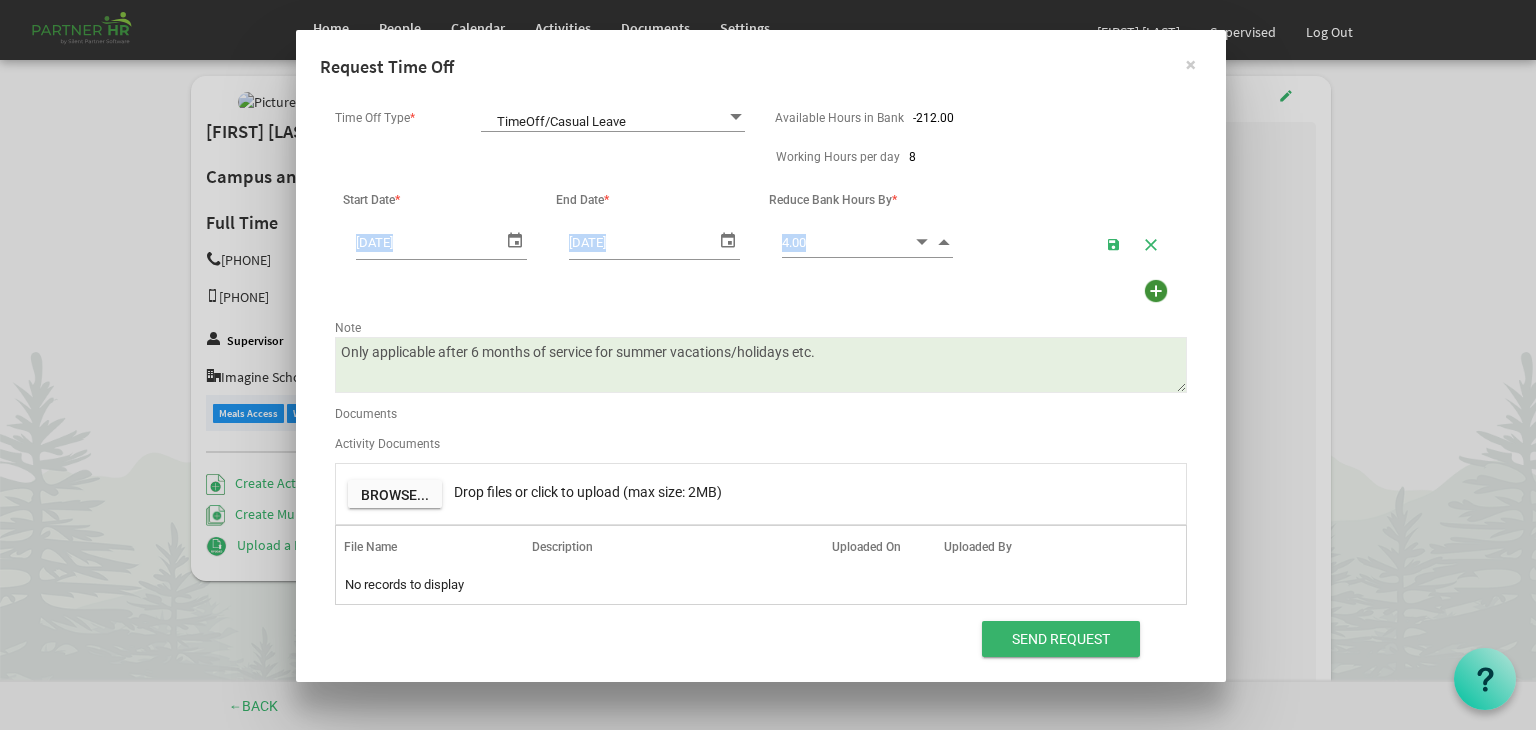 click at bounding box center [944, 241] 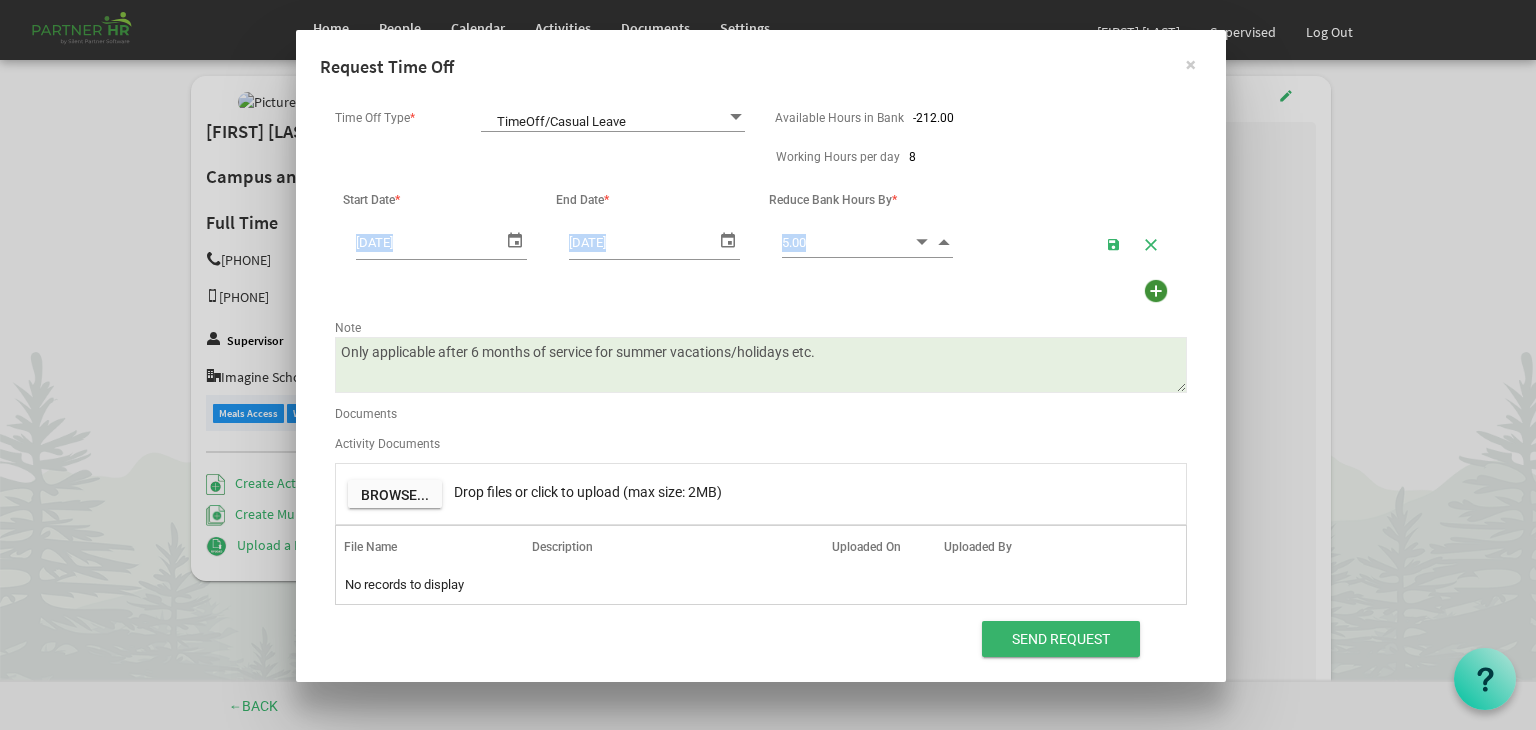 click at bounding box center (944, 241) 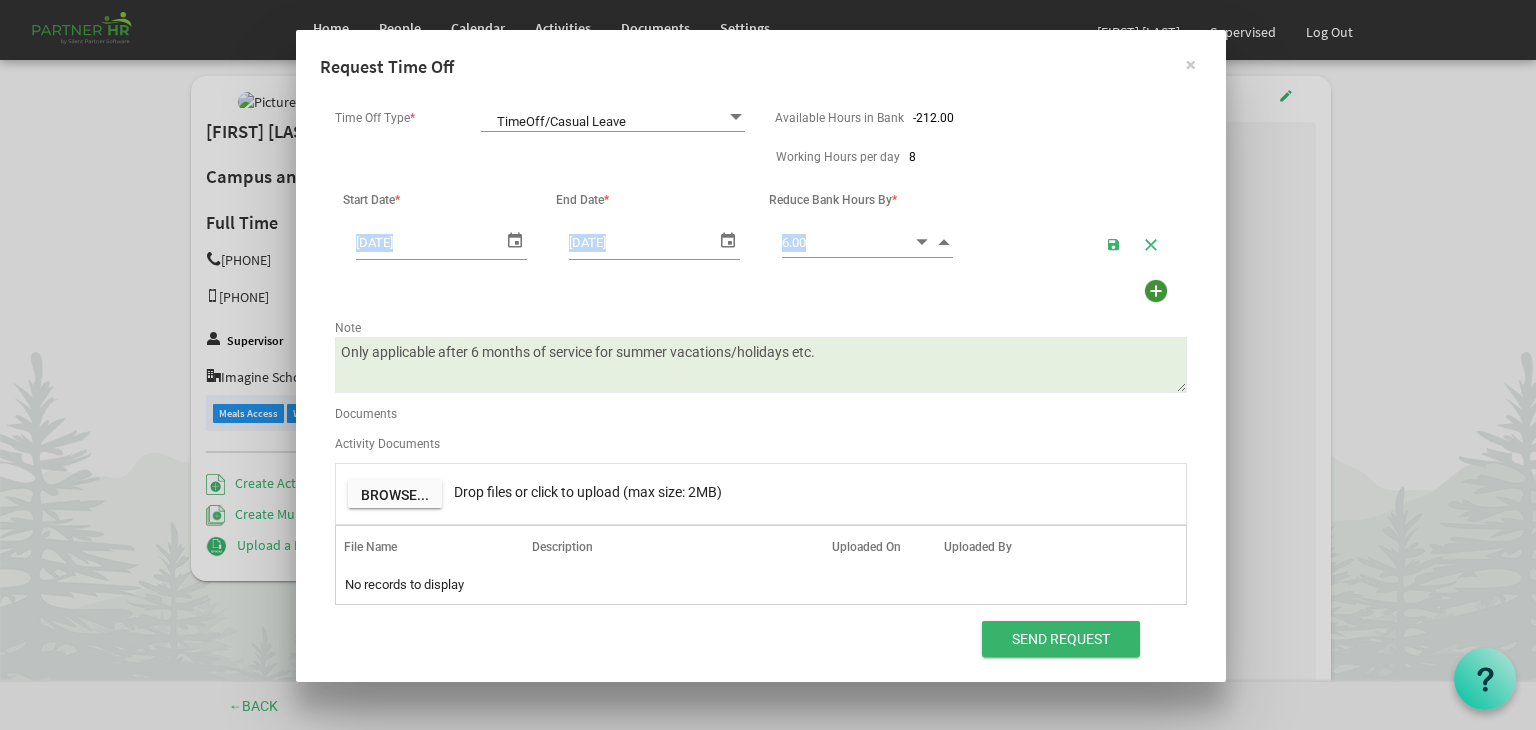 click at bounding box center (944, 241) 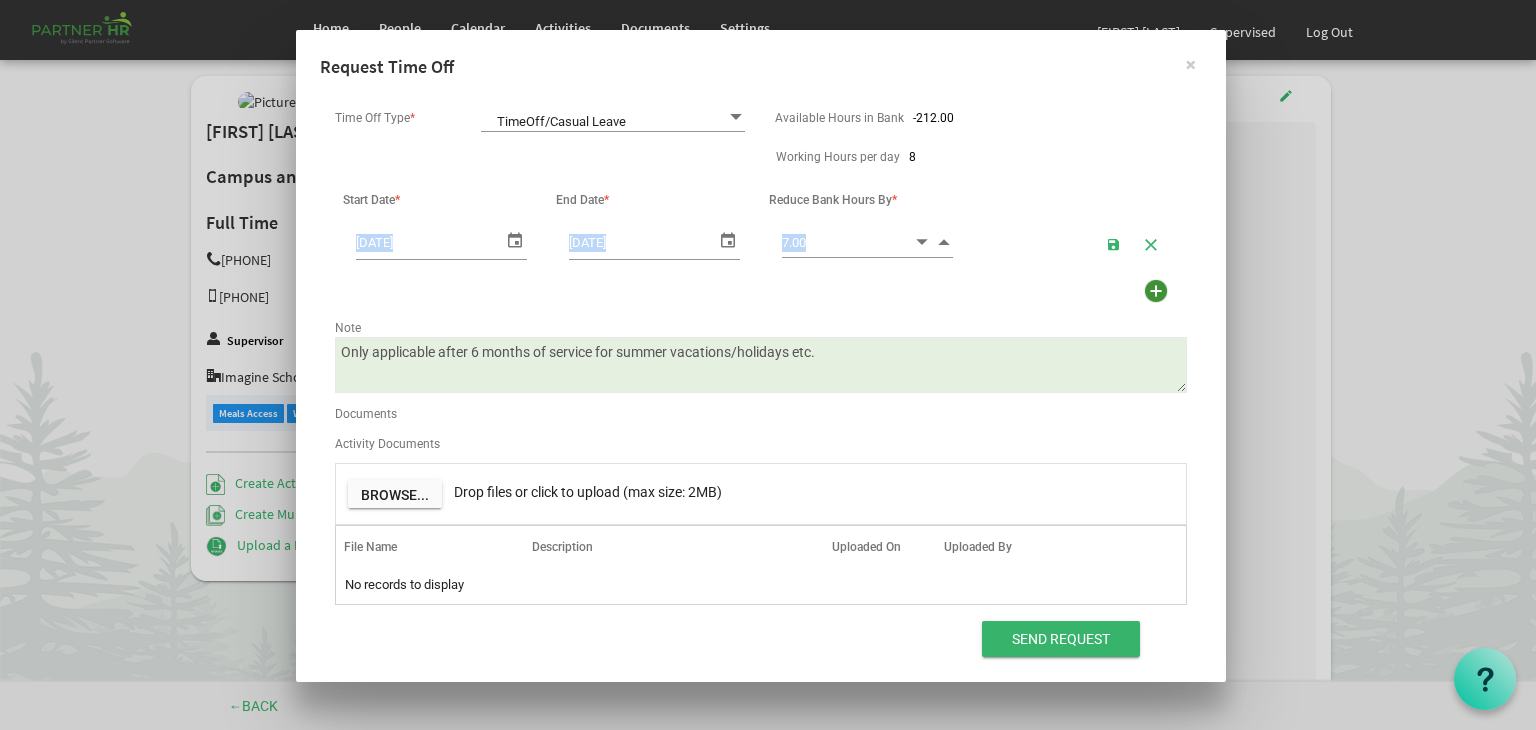 click at bounding box center (944, 241) 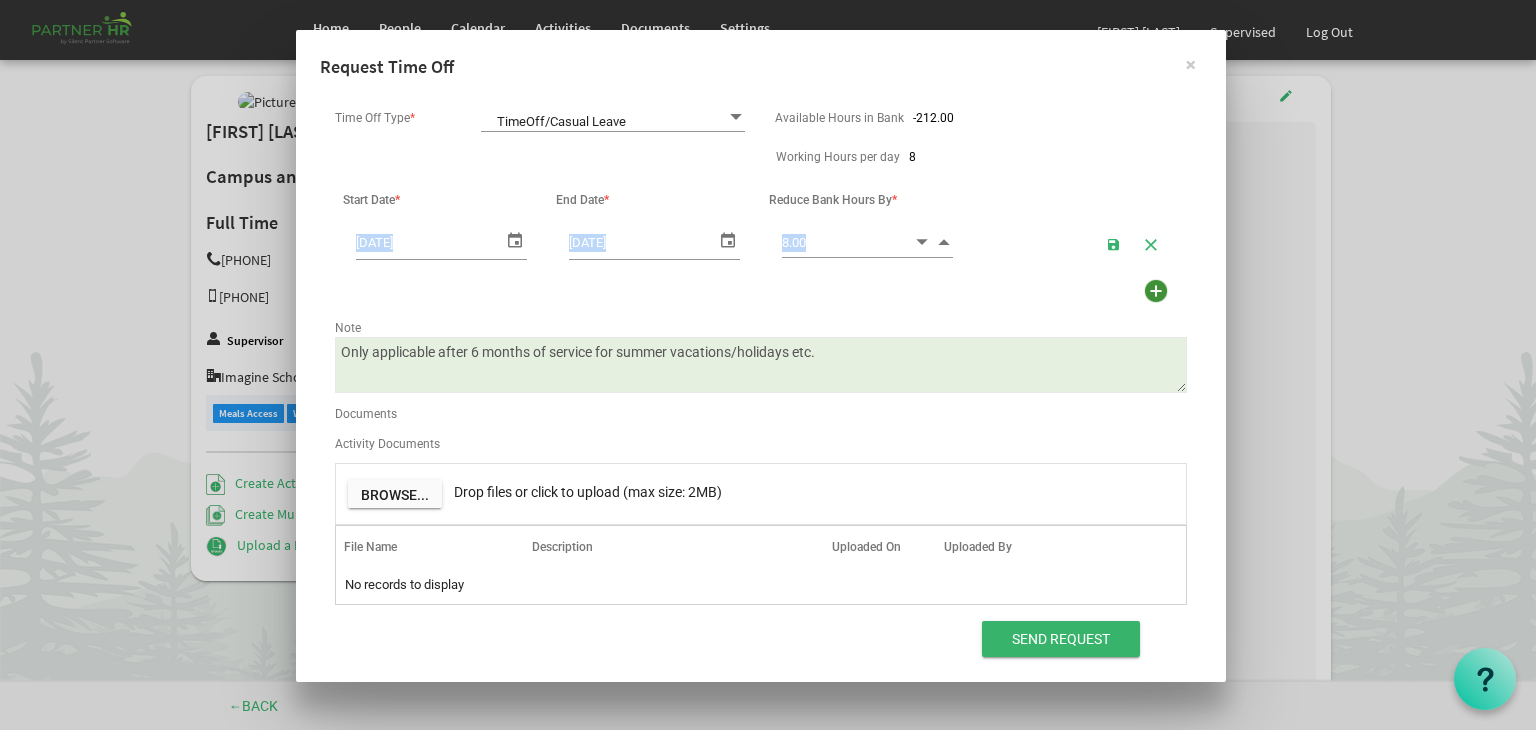 click at bounding box center [944, 241] 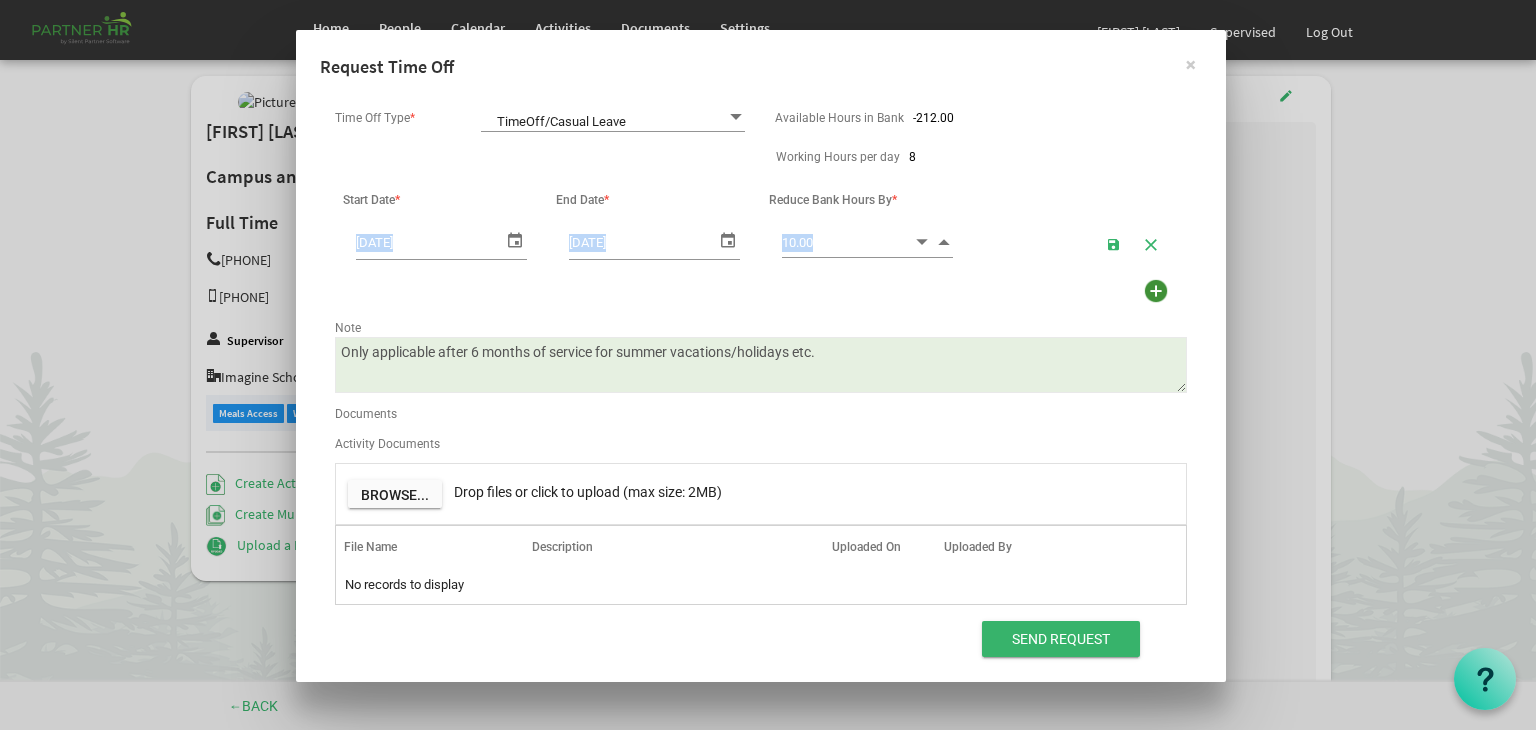 click at bounding box center (944, 241) 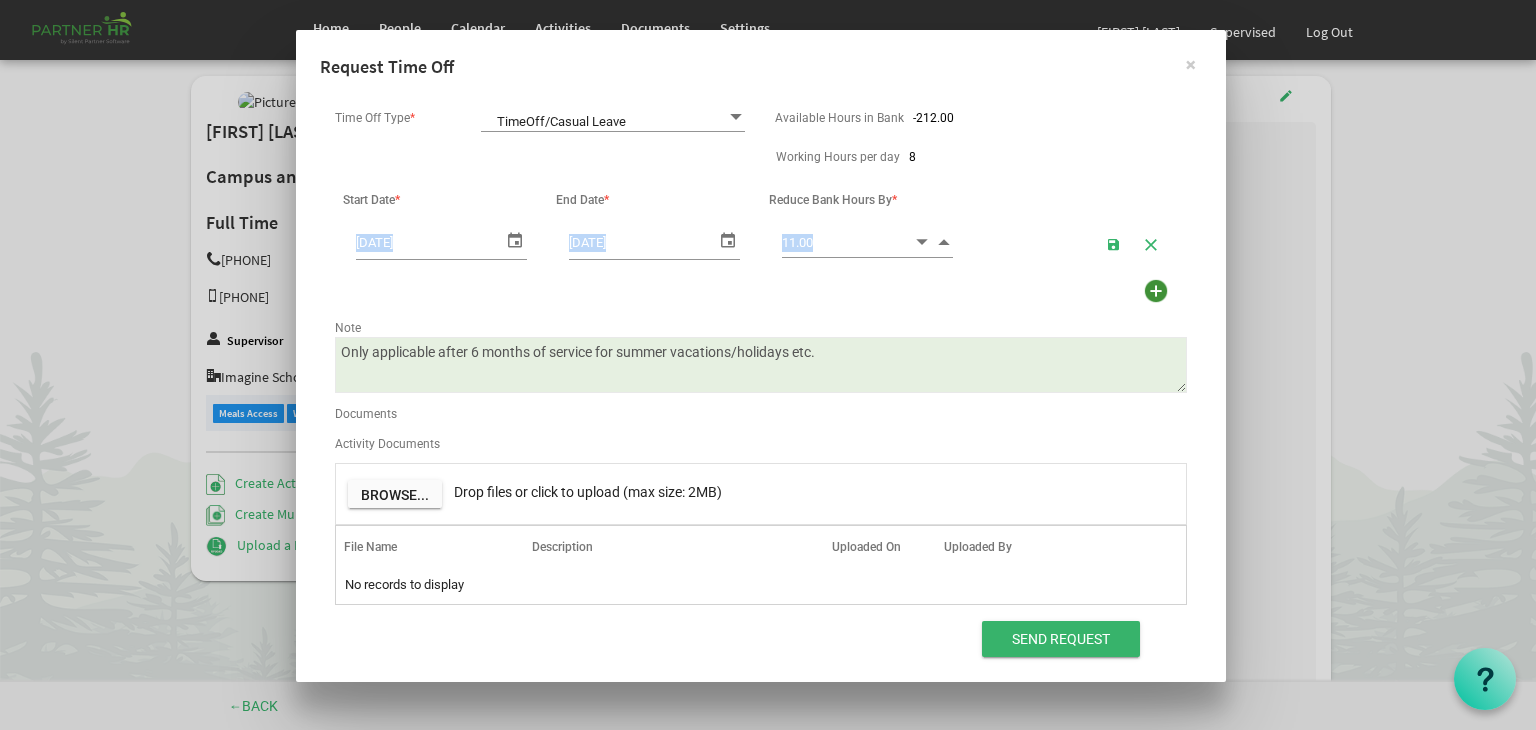 click at bounding box center (944, 241) 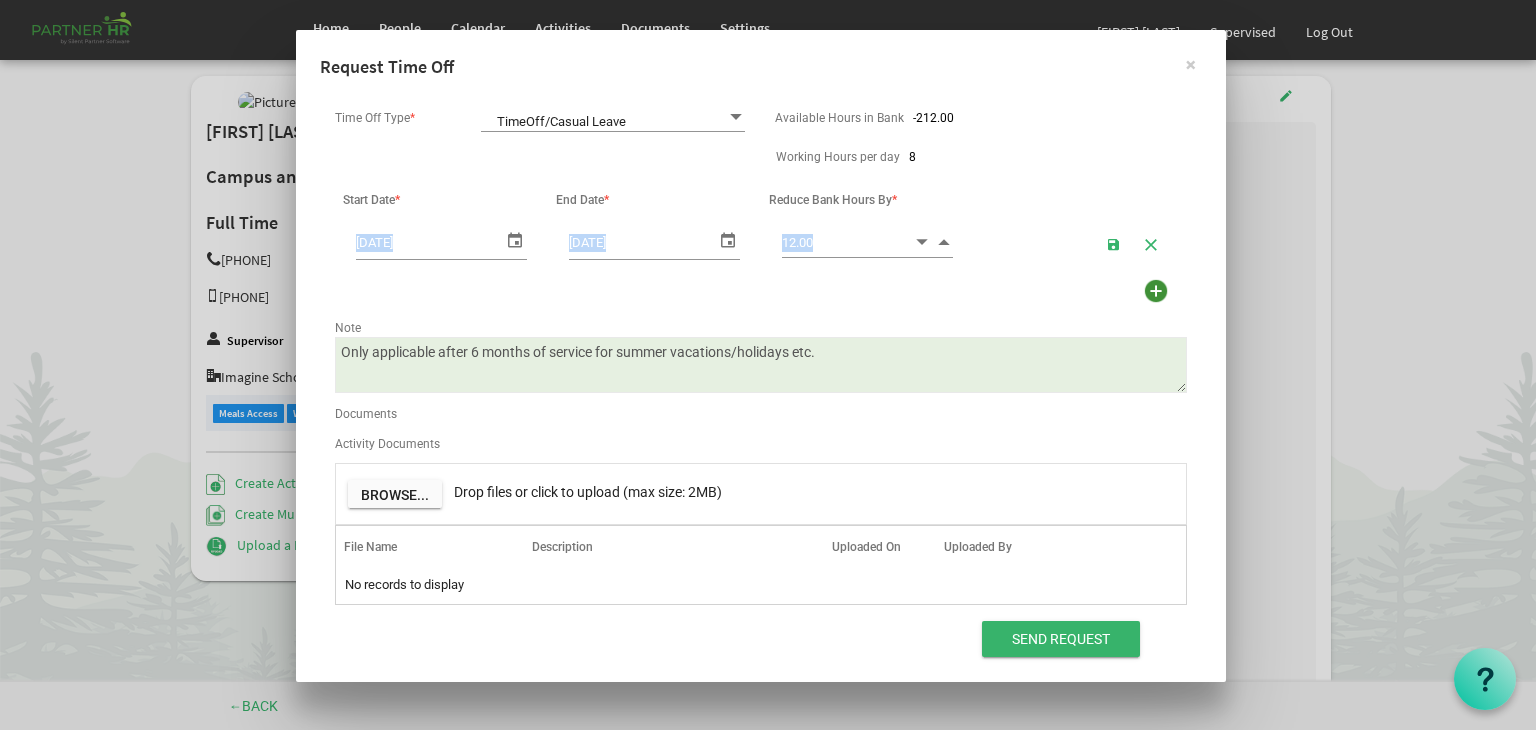 click at bounding box center (944, 241) 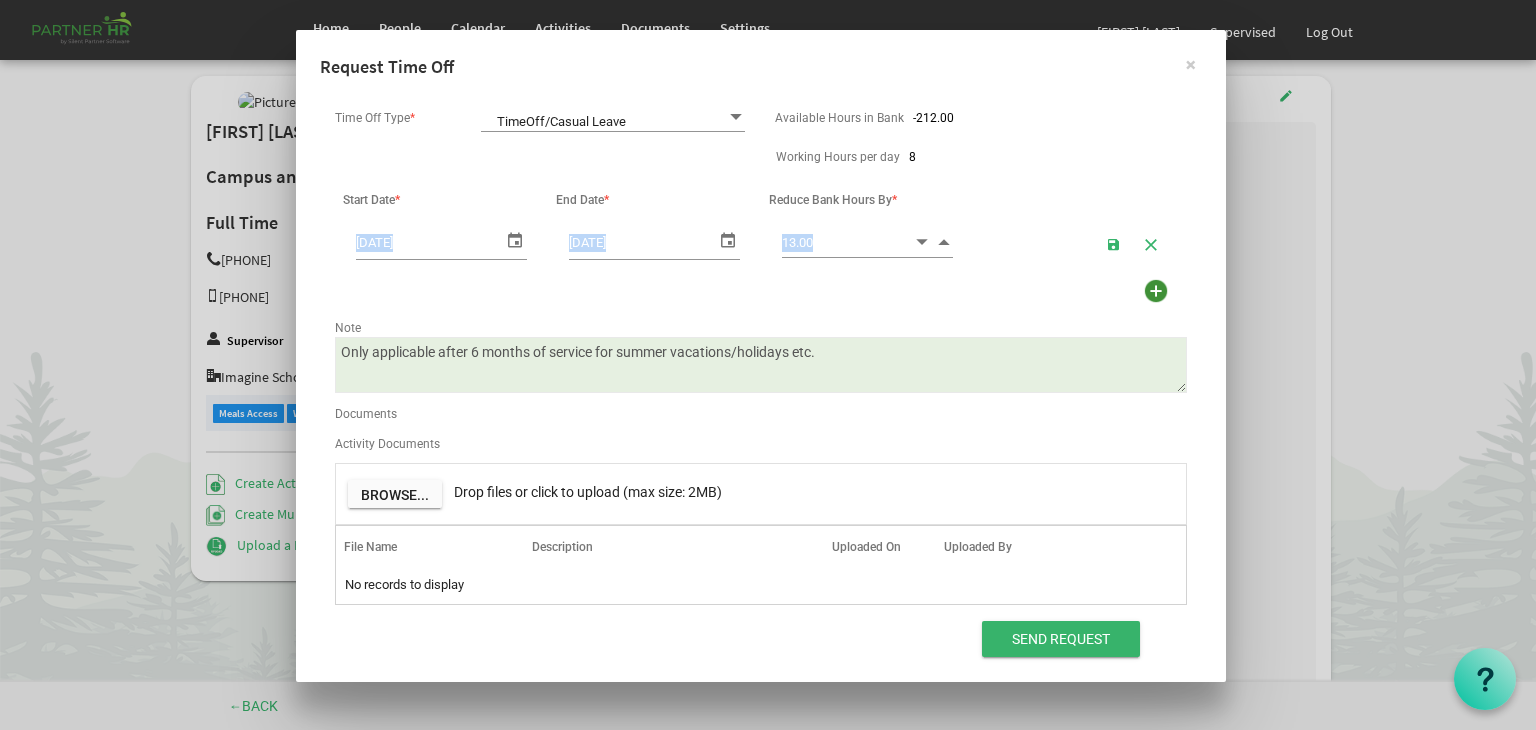 click at bounding box center [944, 241] 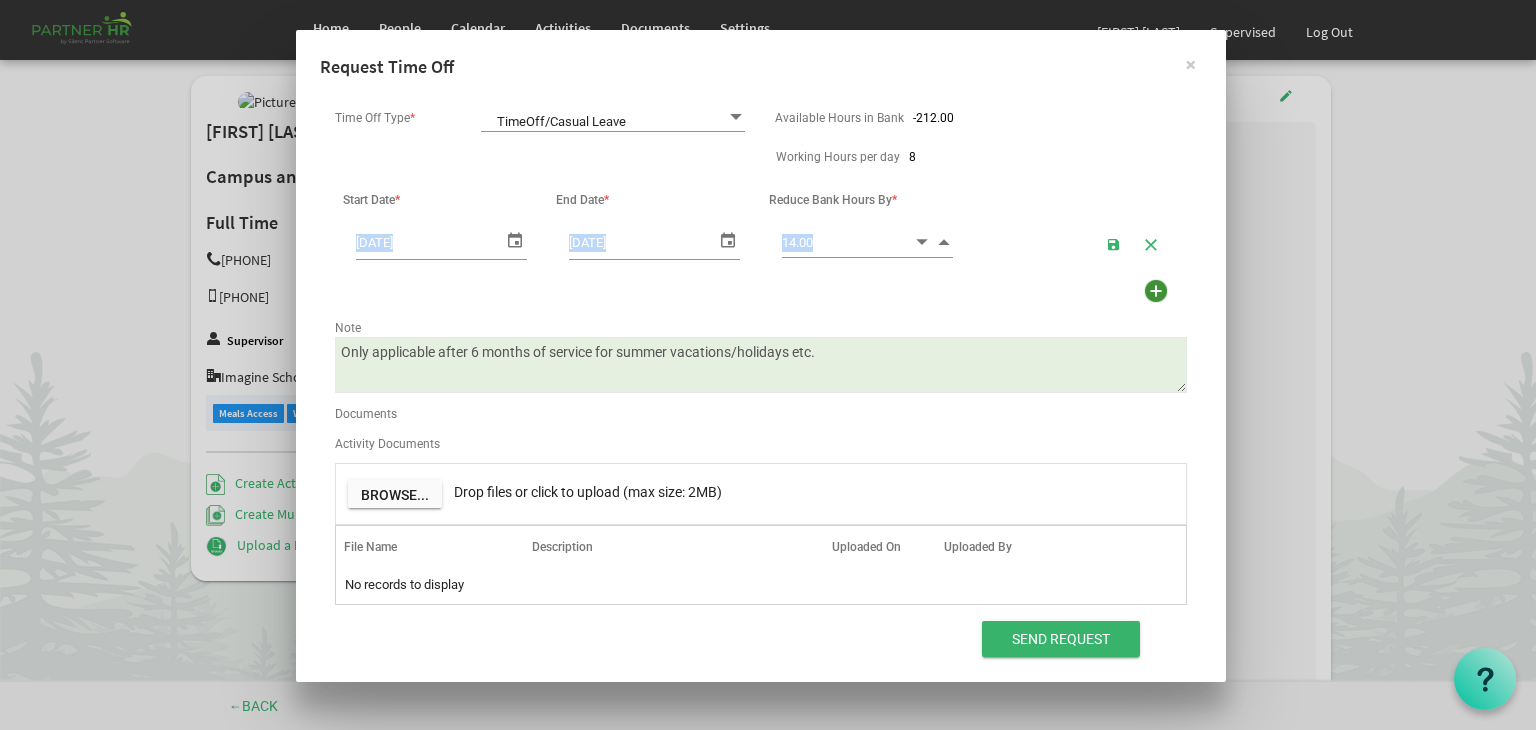 click at bounding box center [944, 241] 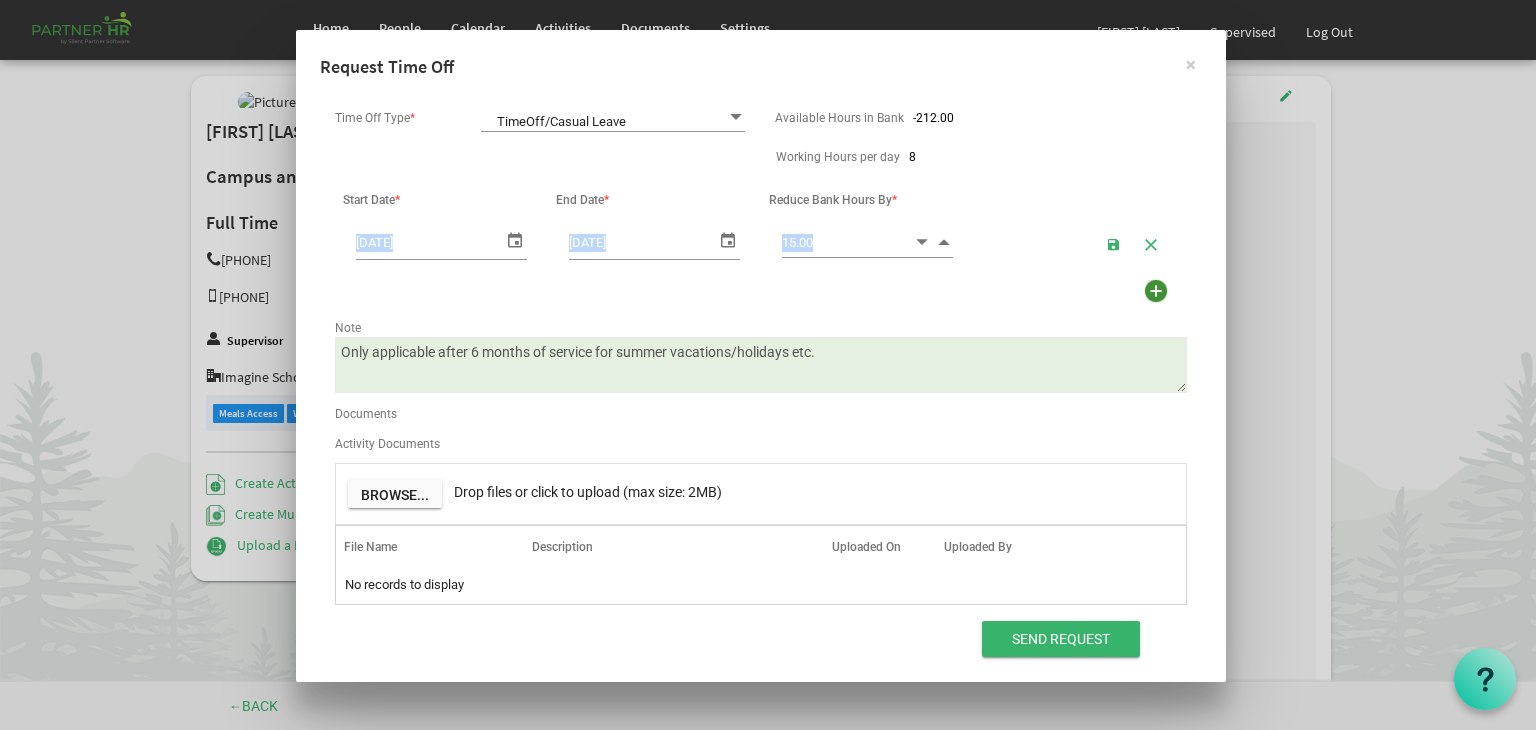 click at bounding box center (944, 241) 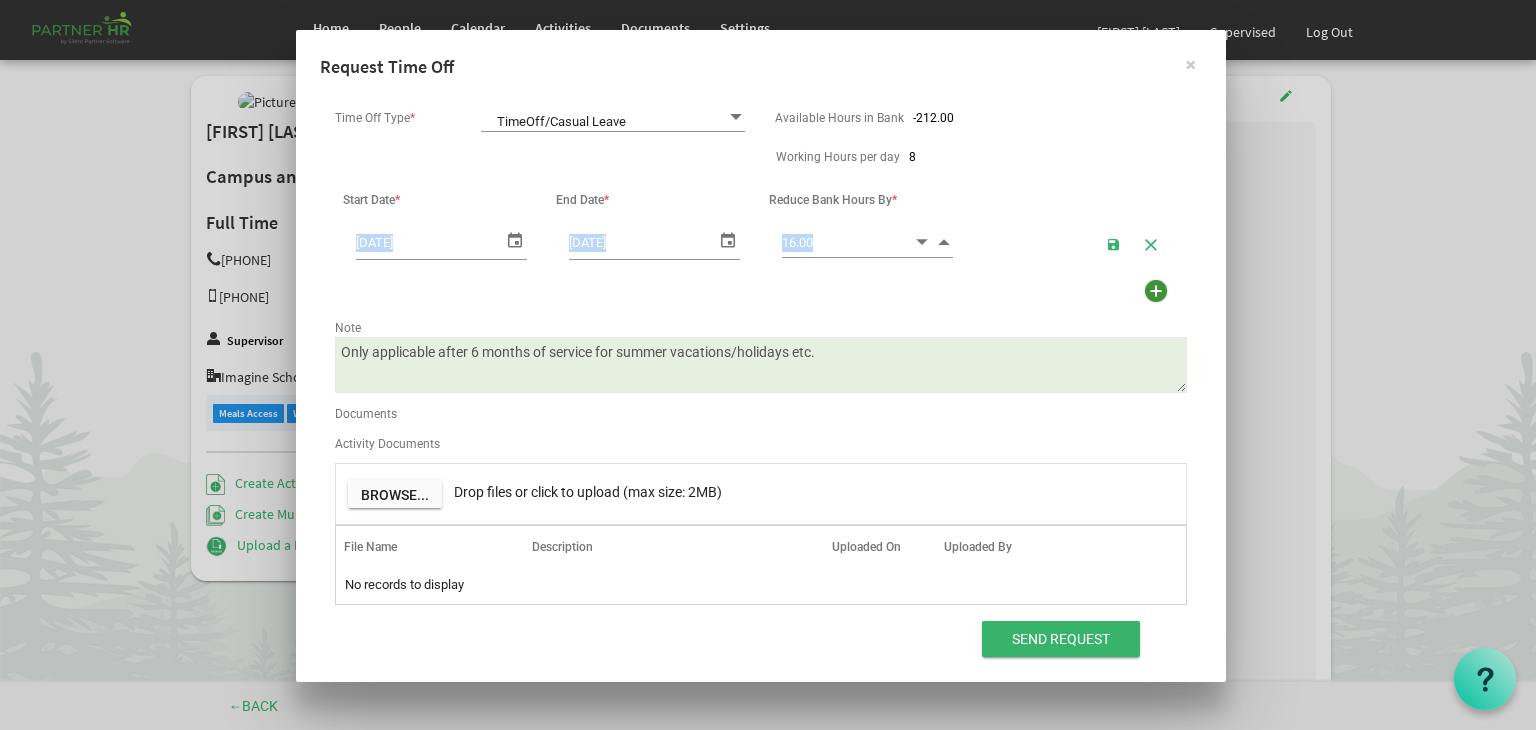 click at bounding box center [944, 241] 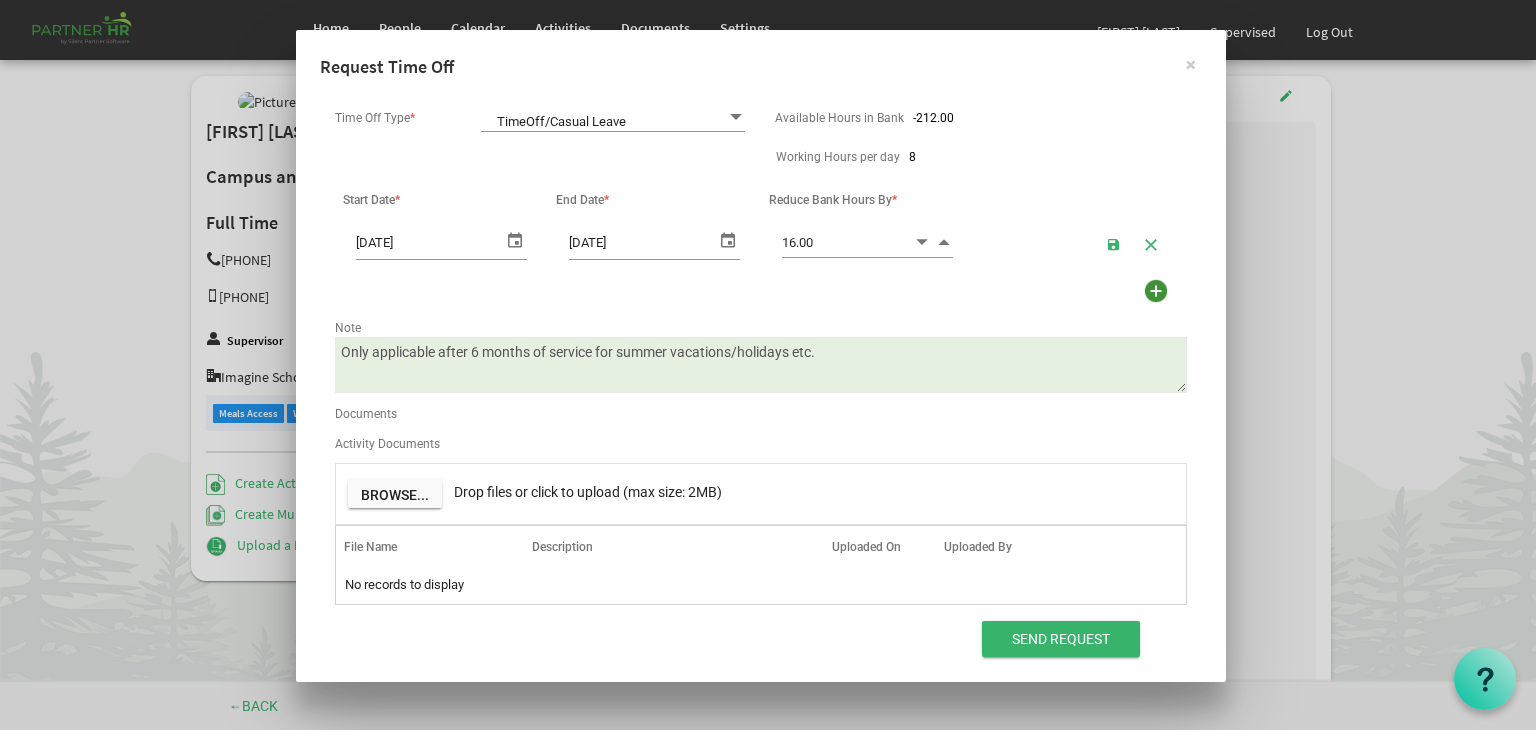 click on "Only applicable after 6 months of service for summer vacations/holidays etc." at bounding box center [761, 365] 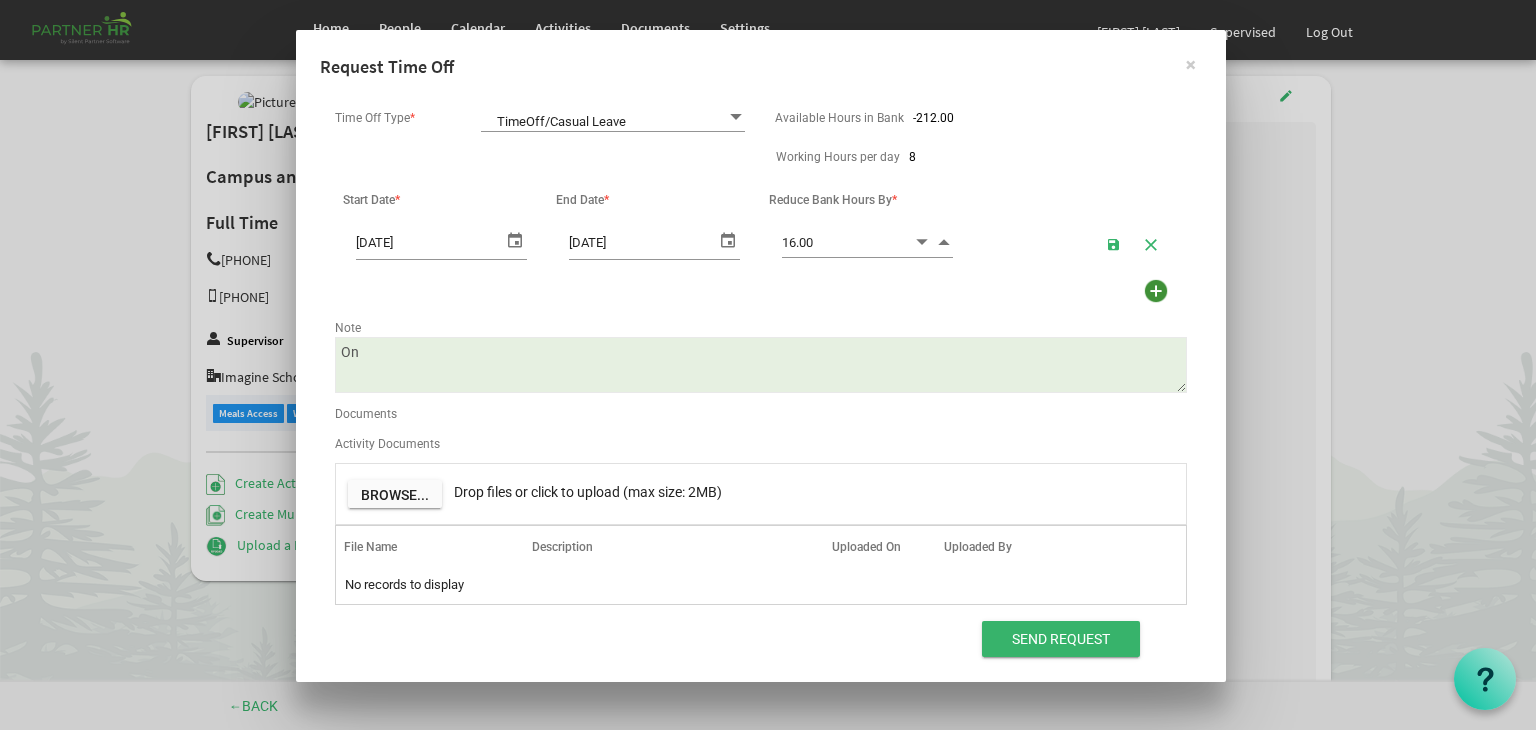 type on "O" 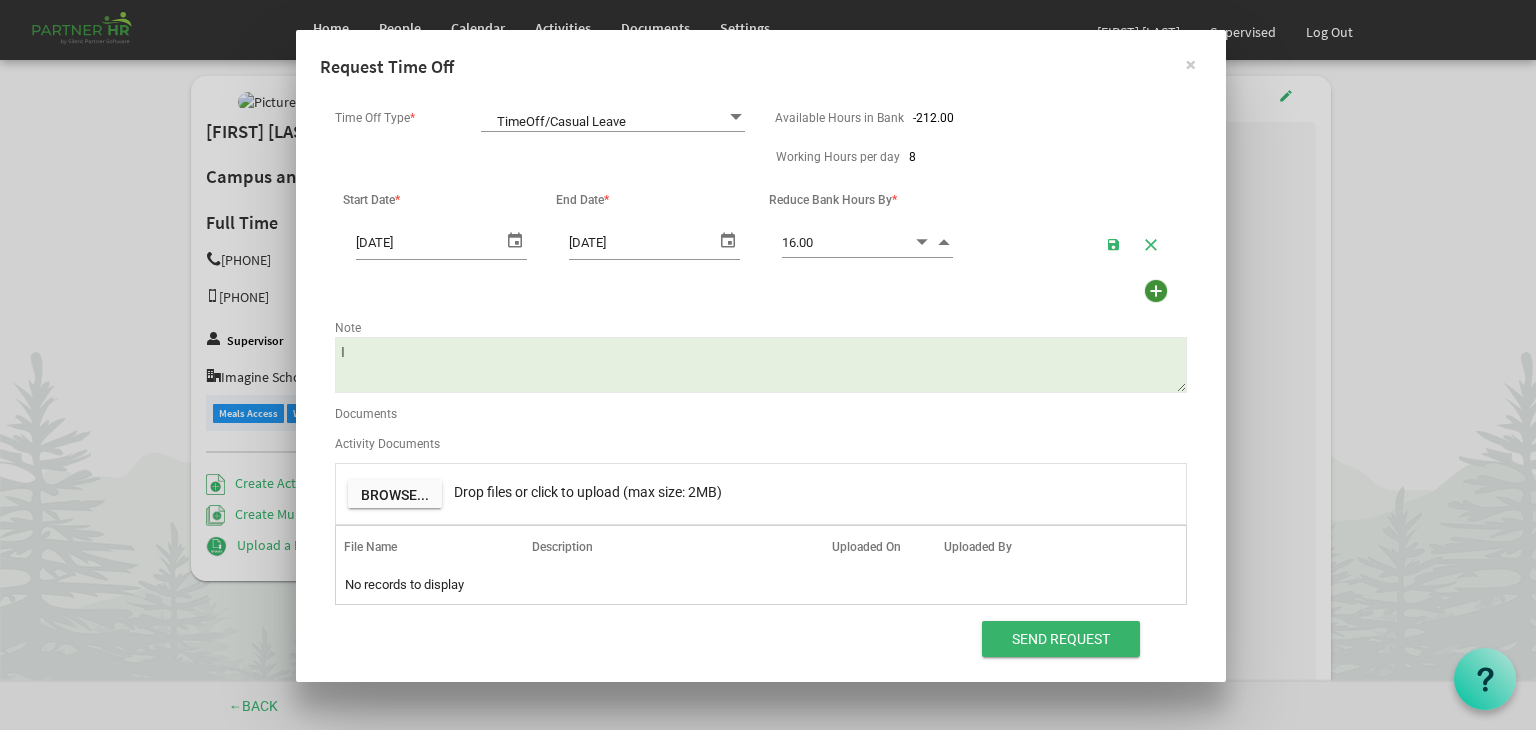 type on "I" 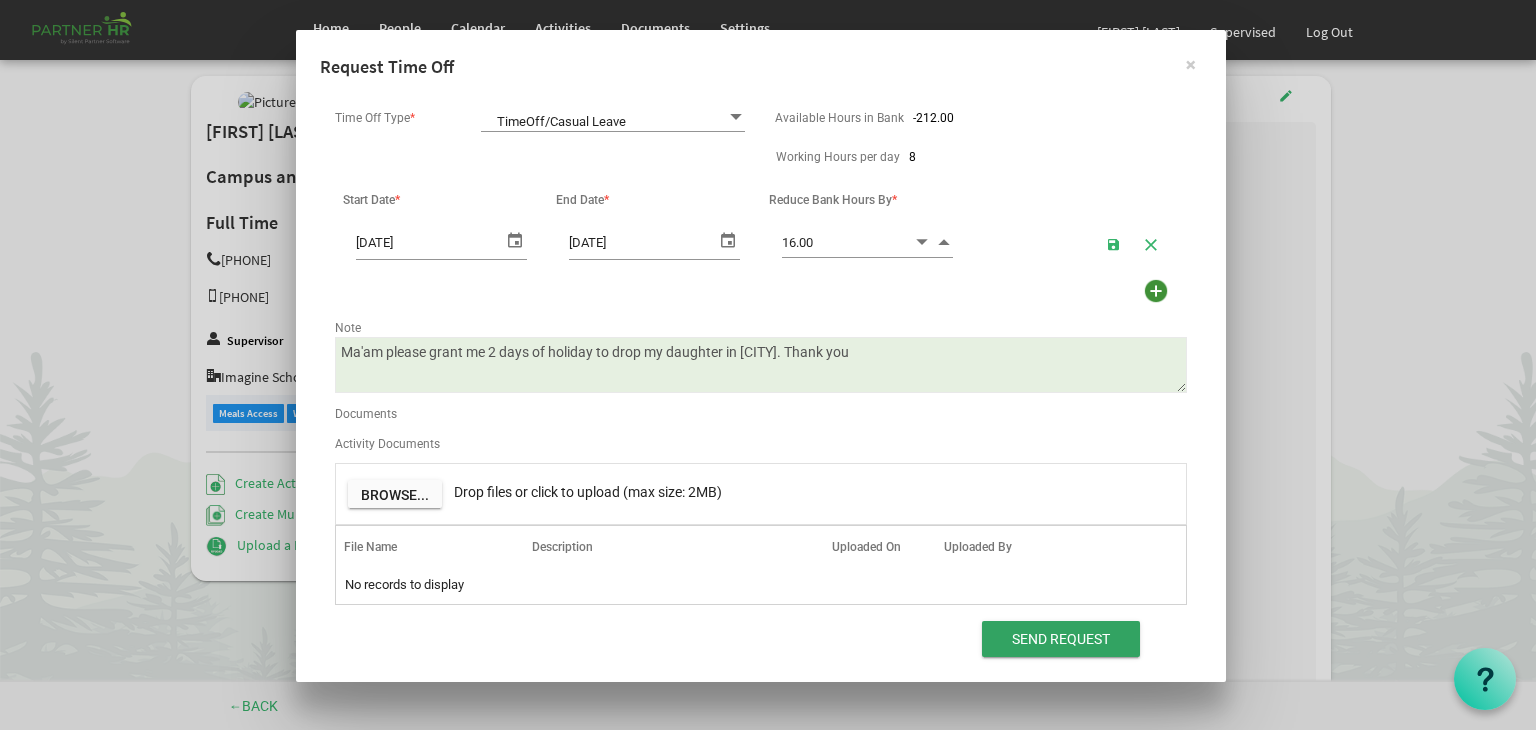 type on "Ma'am please grant me 2 days of holiday to drop my daughter in Bhuvaneswar. Thank you" 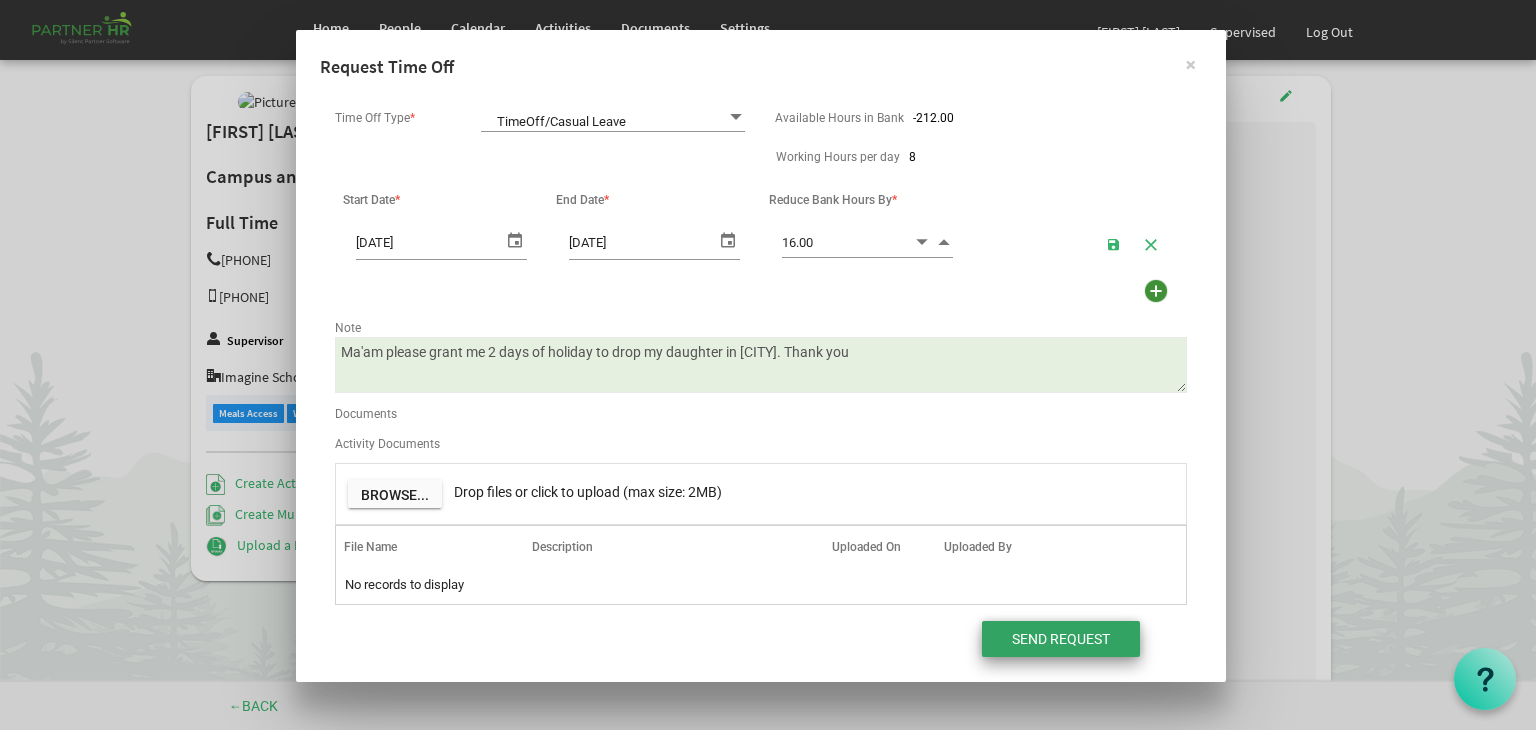 click on "Send Request" at bounding box center [1061, 639] 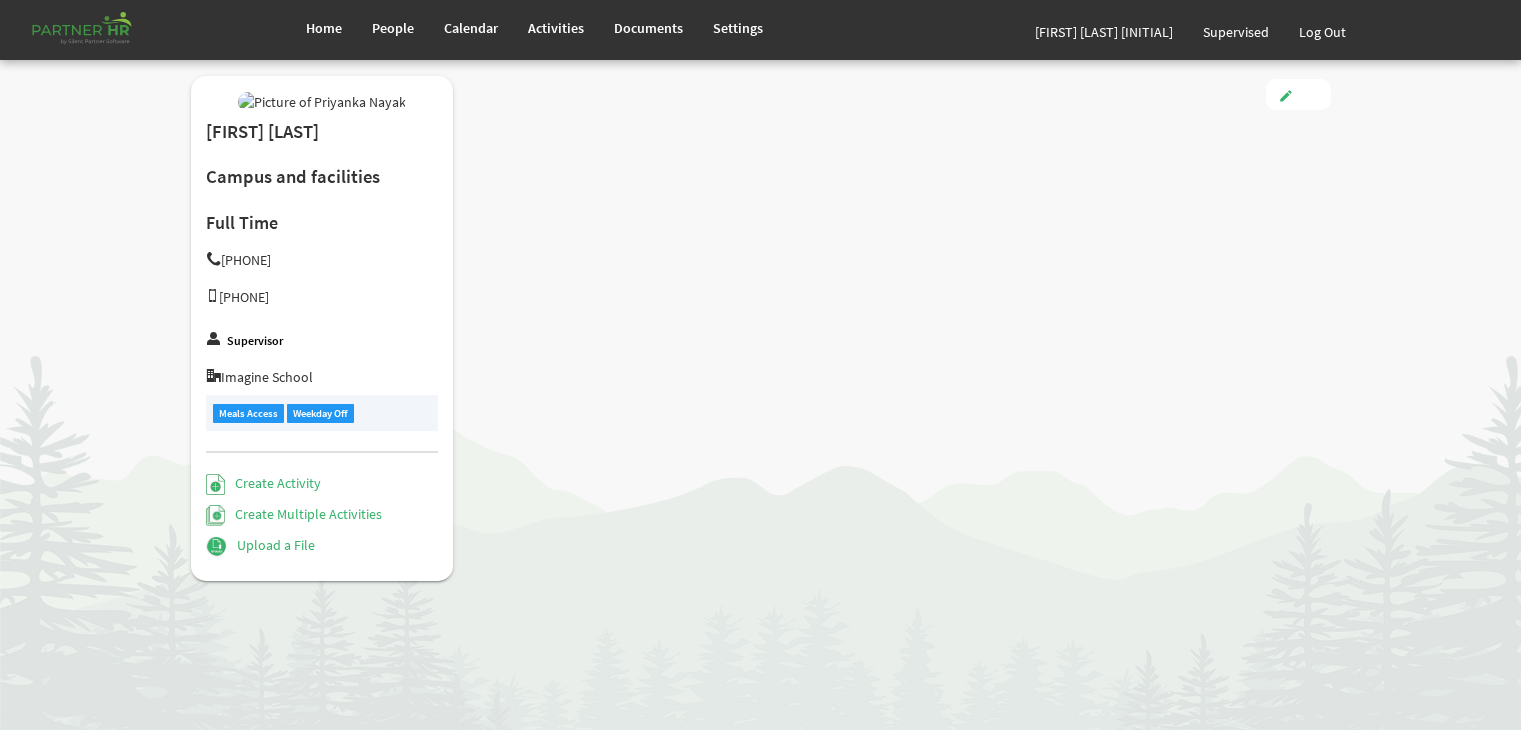 scroll, scrollTop: 0, scrollLeft: 0, axis: both 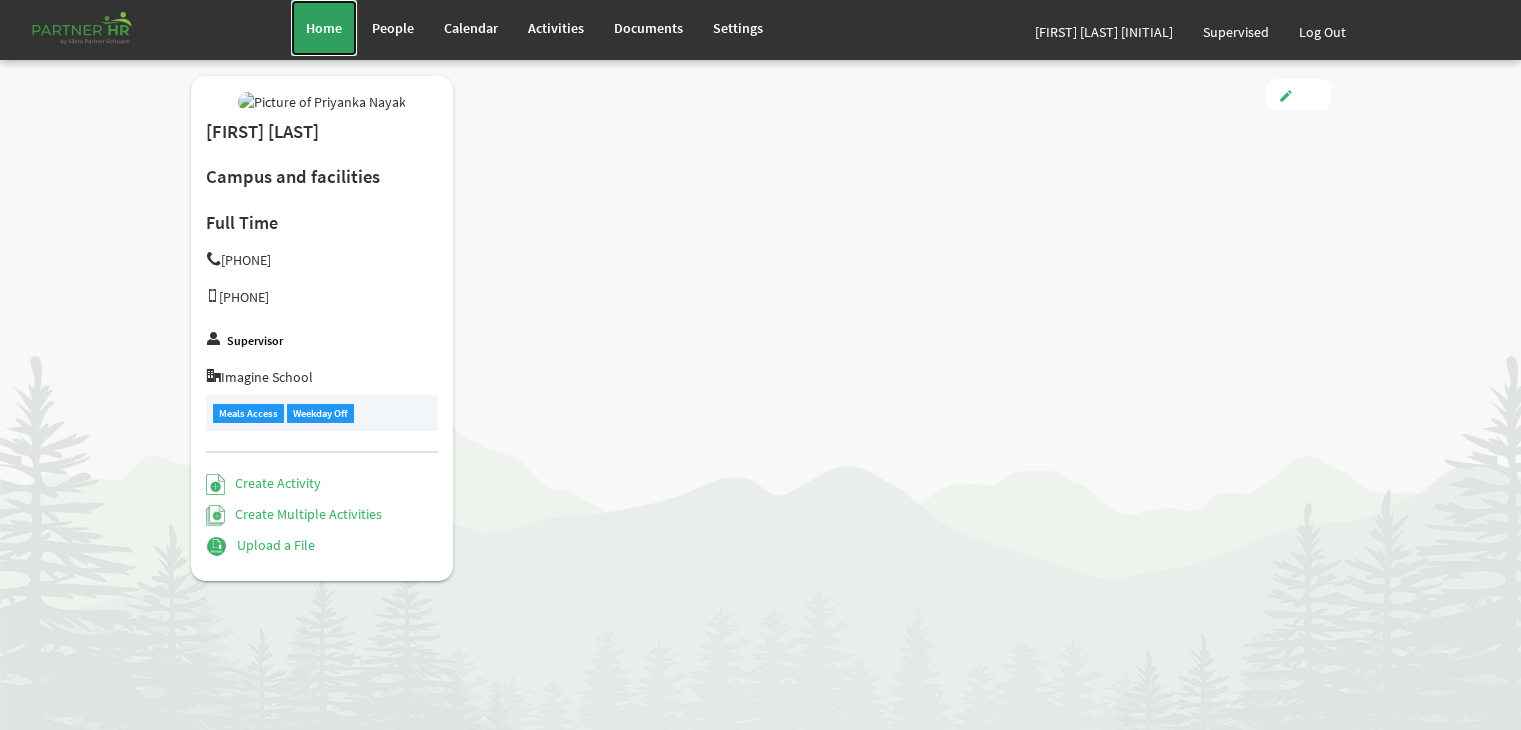 click on "Home" at bounding box center (324, 28) 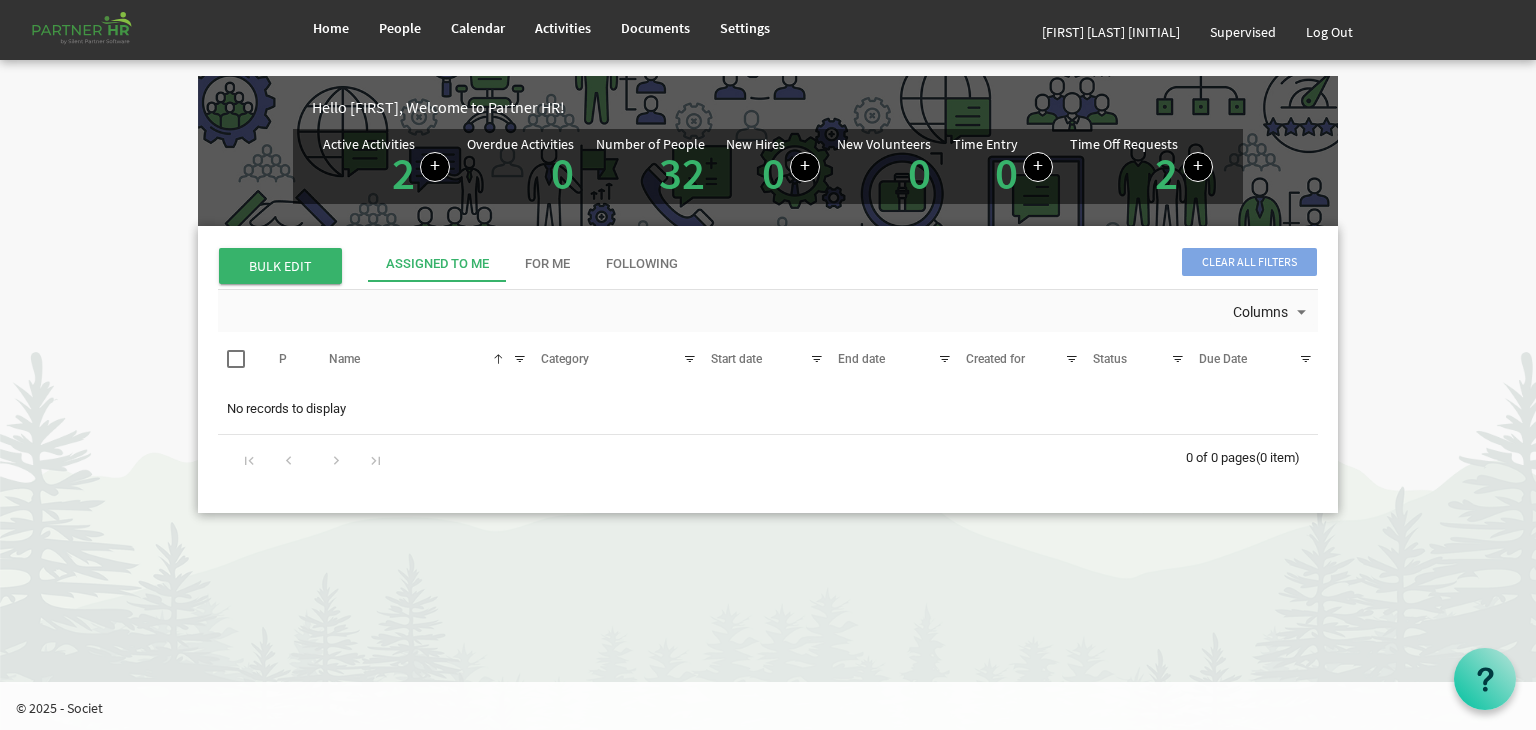 scroll, scrollTop: 0, scrollLeft: 0, axis: both 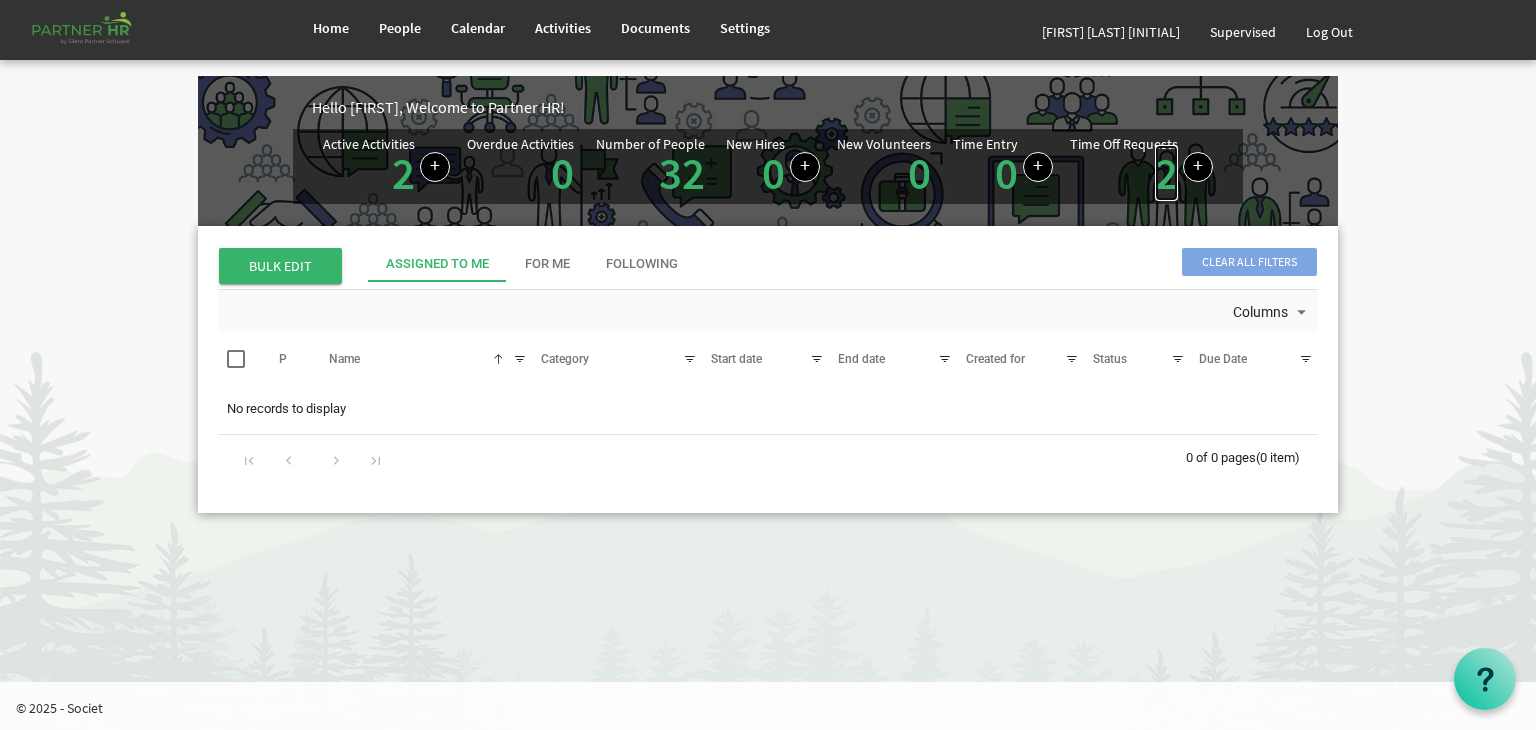 click on "2" at bounding box center [1166, 173] 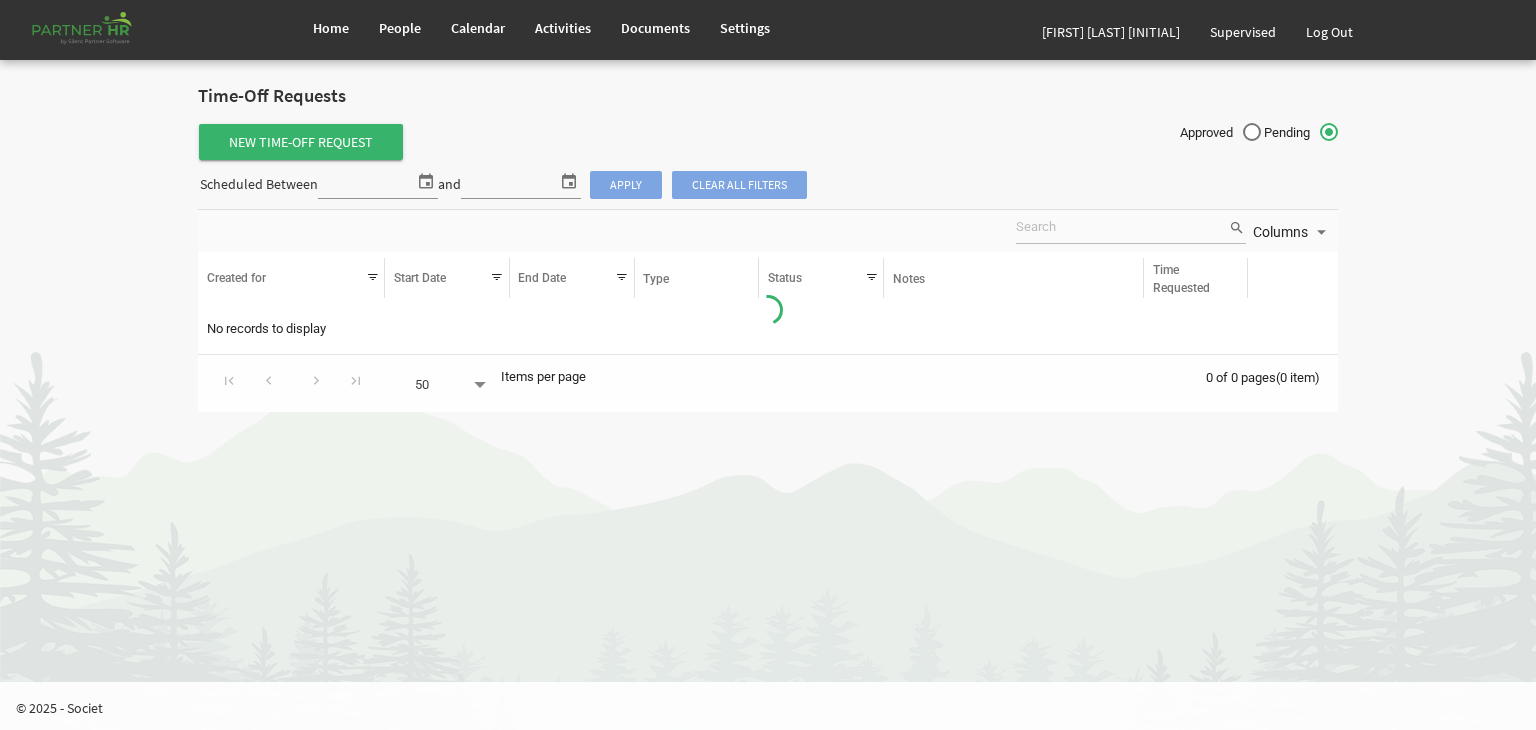 scroll, scrollTop: 0, scrollLeft: 0, axis: both 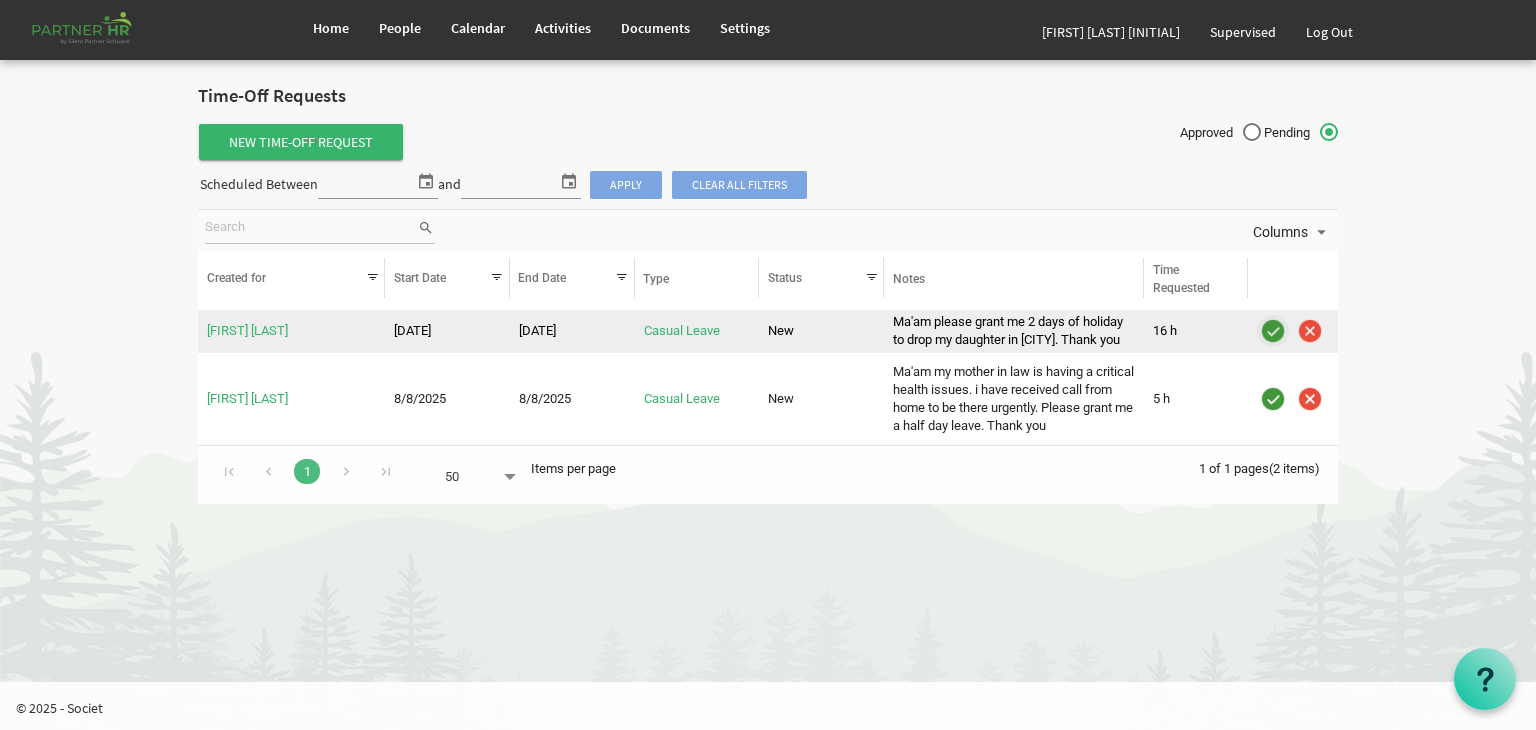 click at bounding box center [1273, 331] 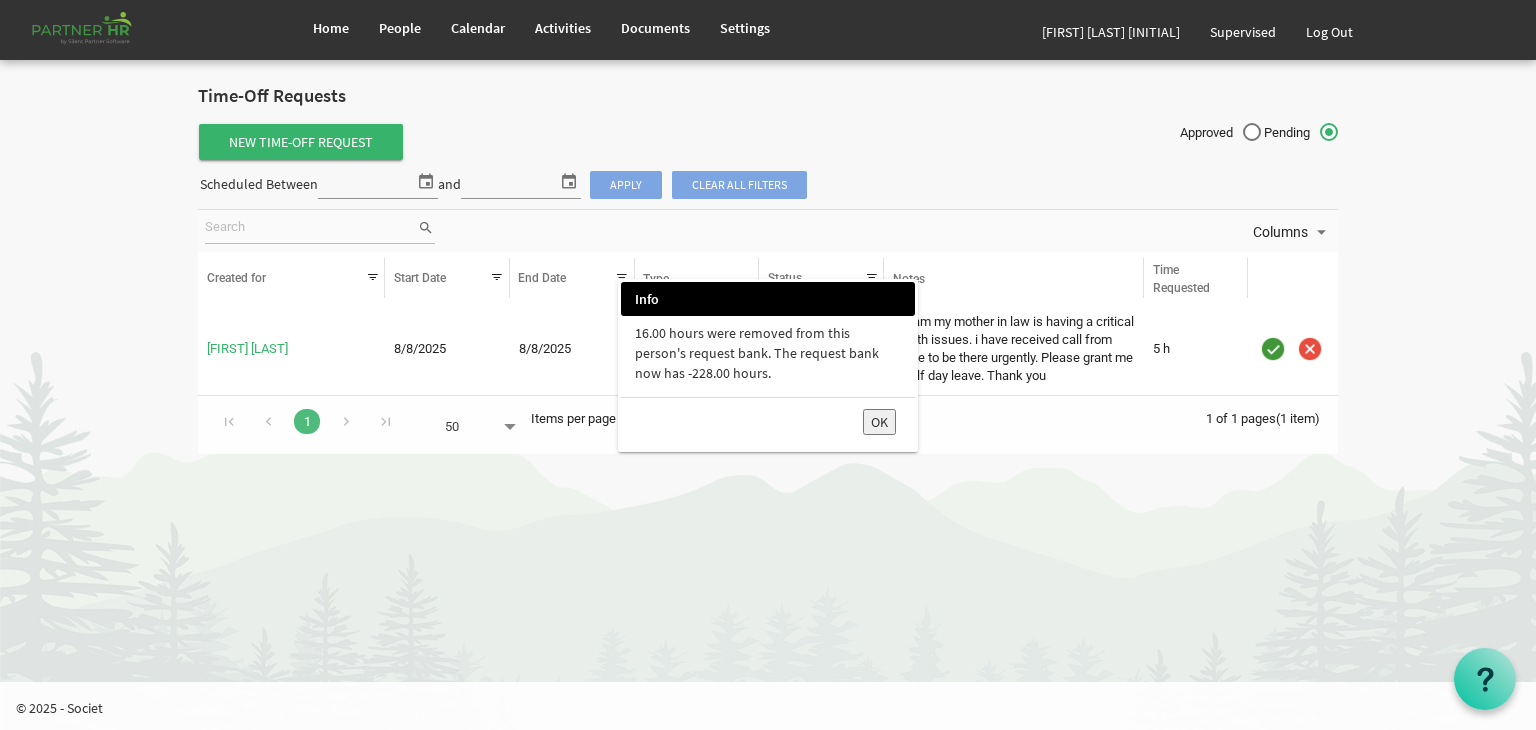 click on "OK" at bounding box center [879, 422] 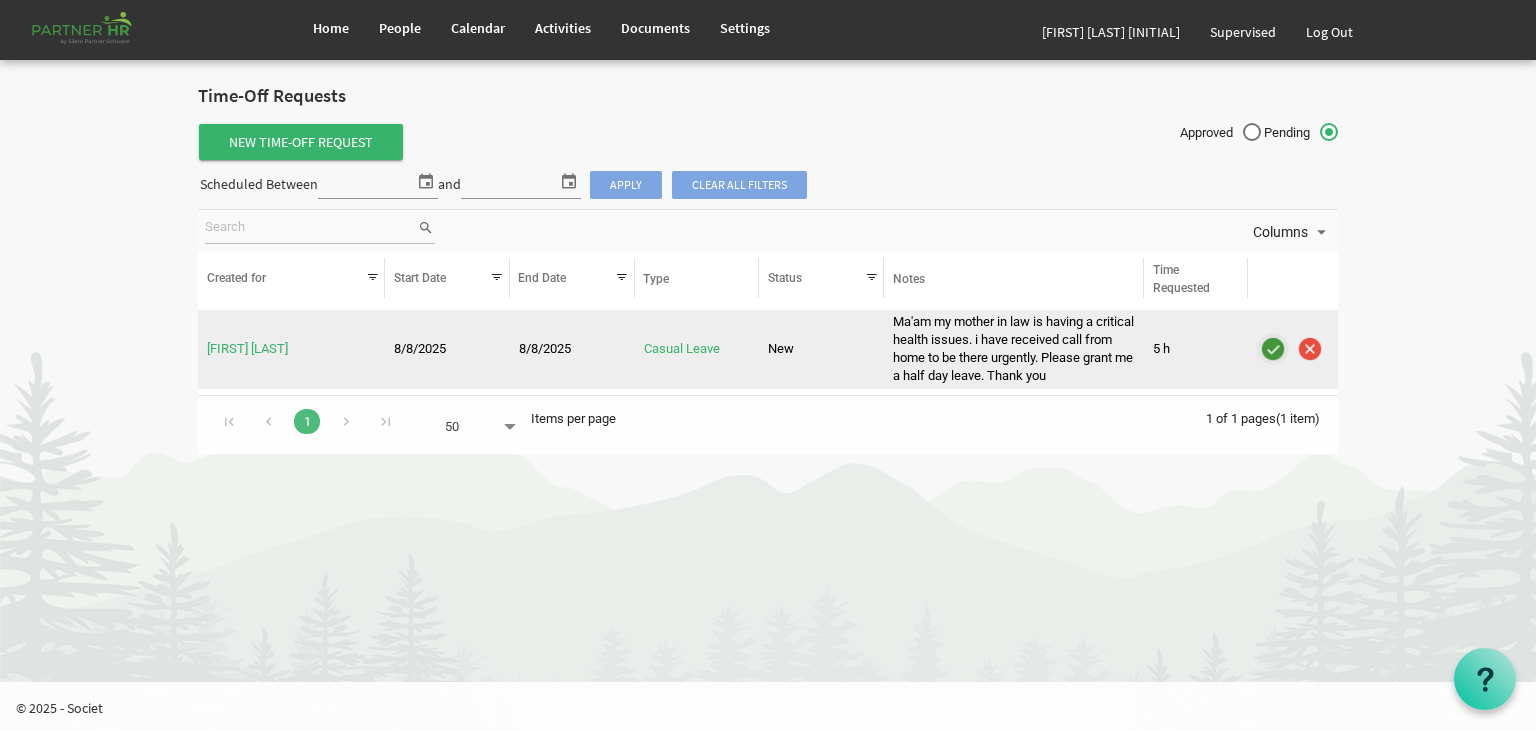 click at bounding box center (1273, 349) 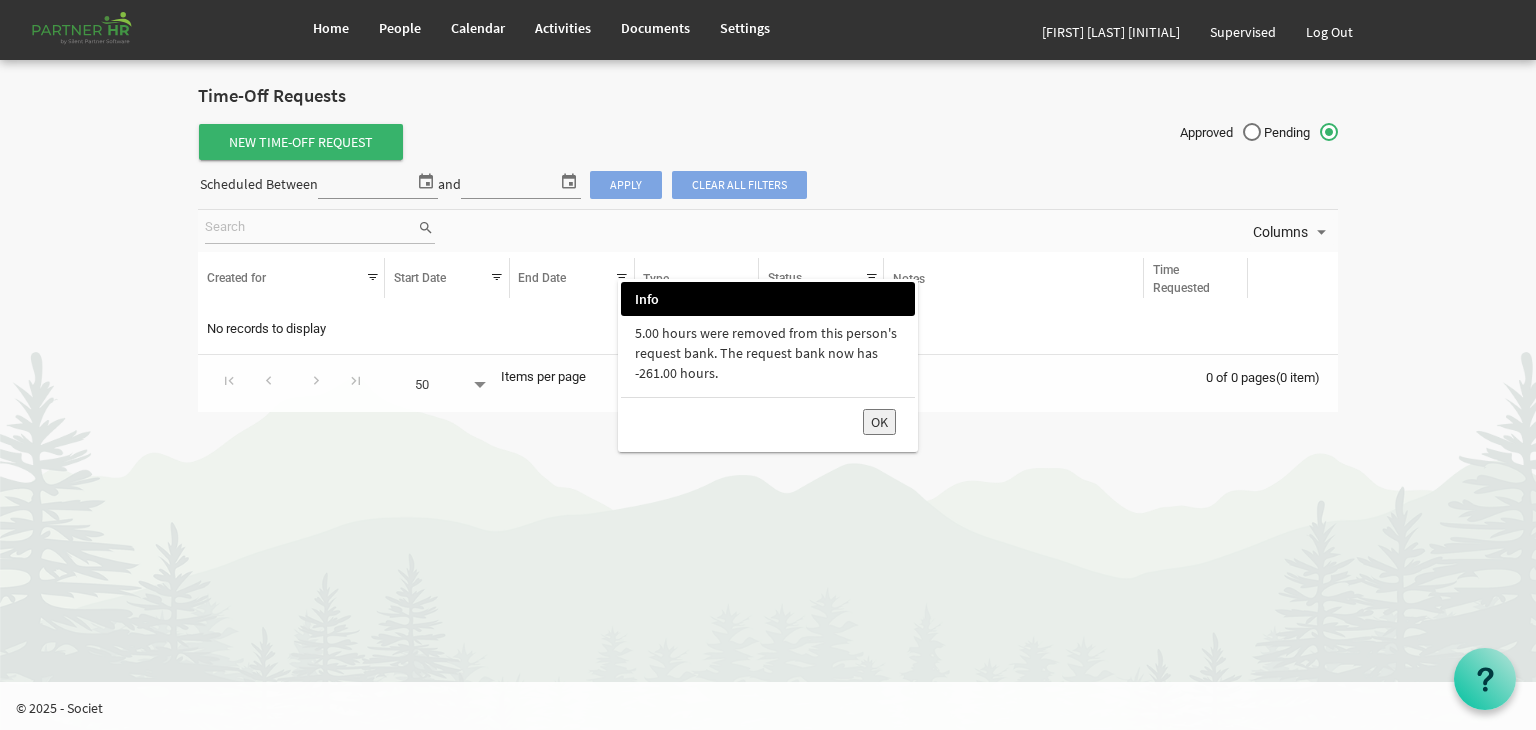 click on "OK" at bounding box center (879, 422) 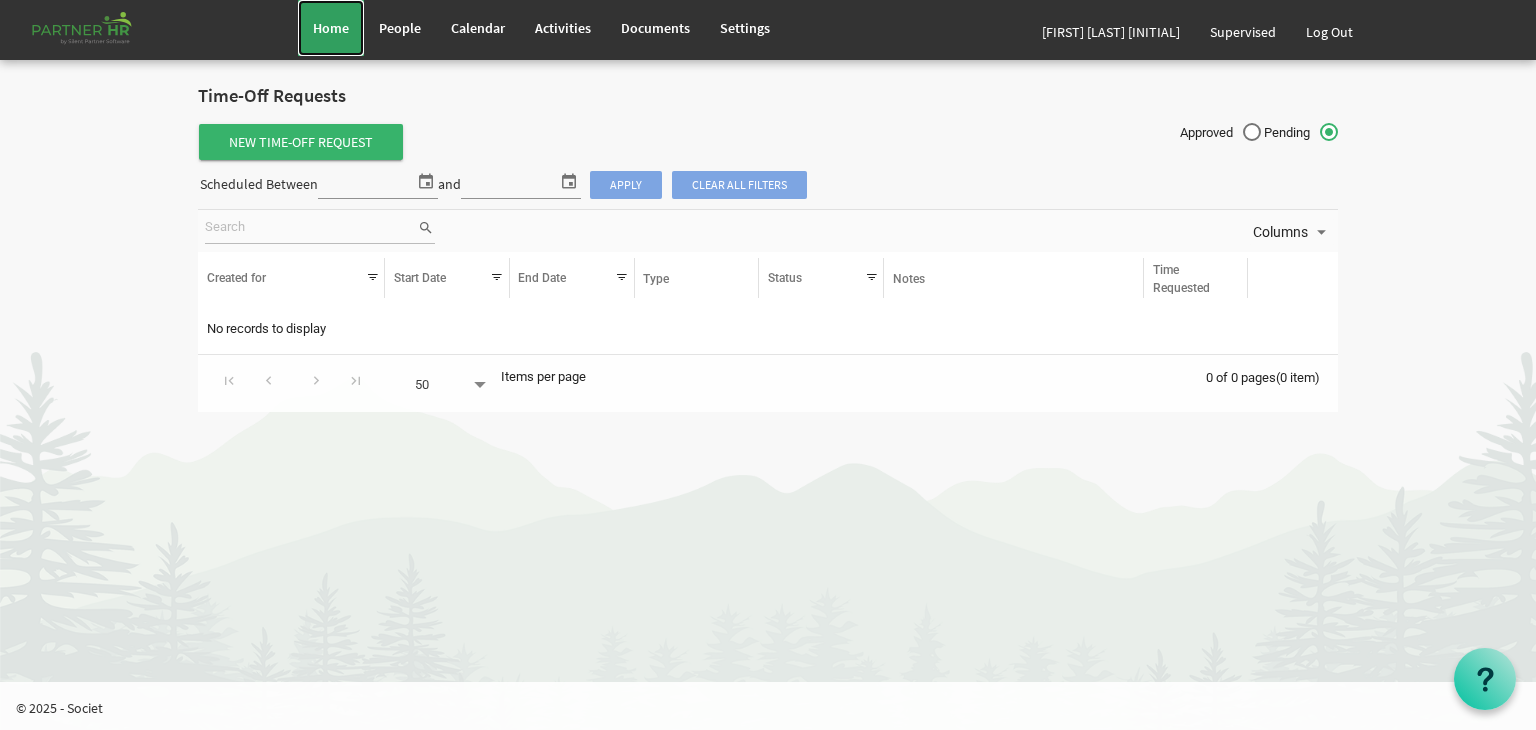click on "Home" at bounding box center (331, 28) 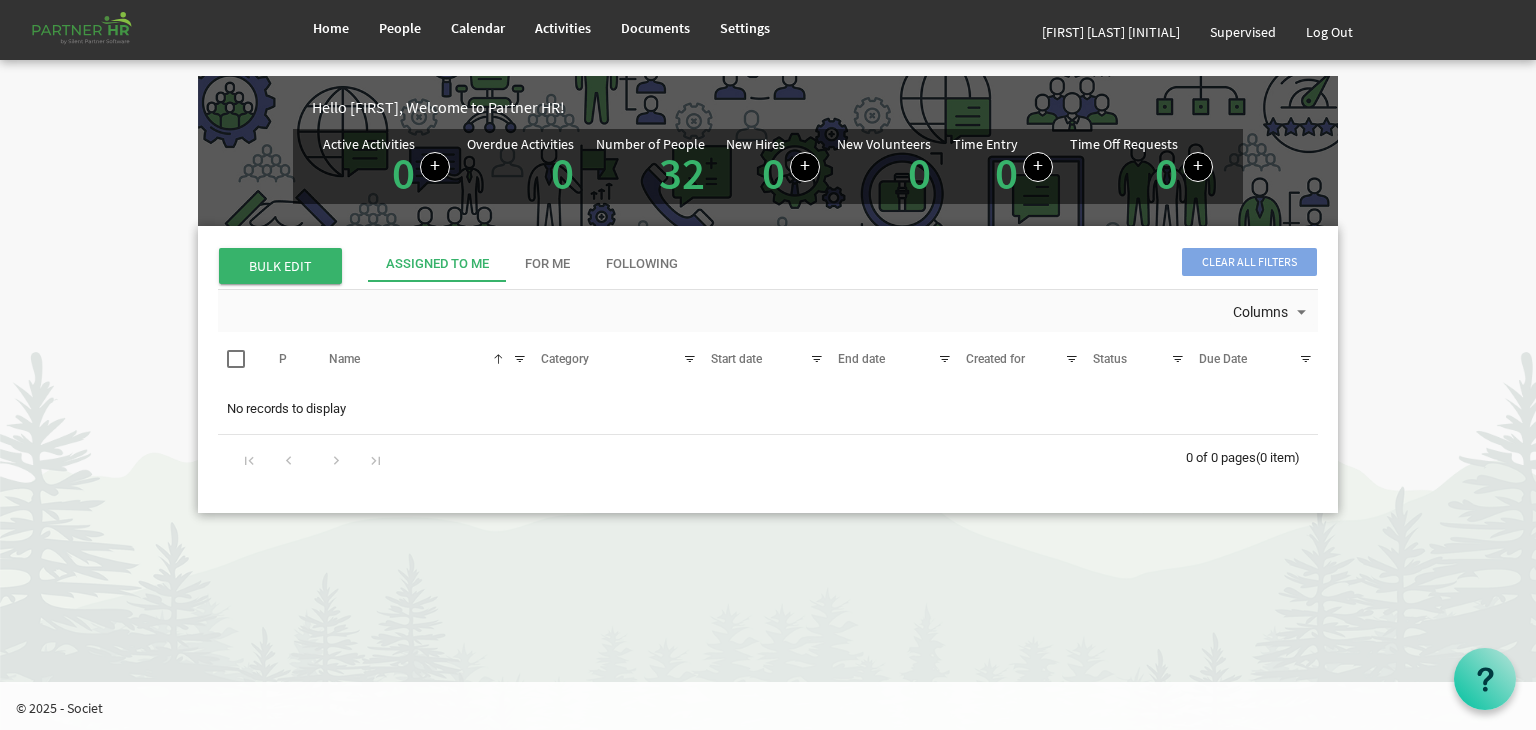 scroll, scrollTop: 0, scrollLeft: 0, axis: both 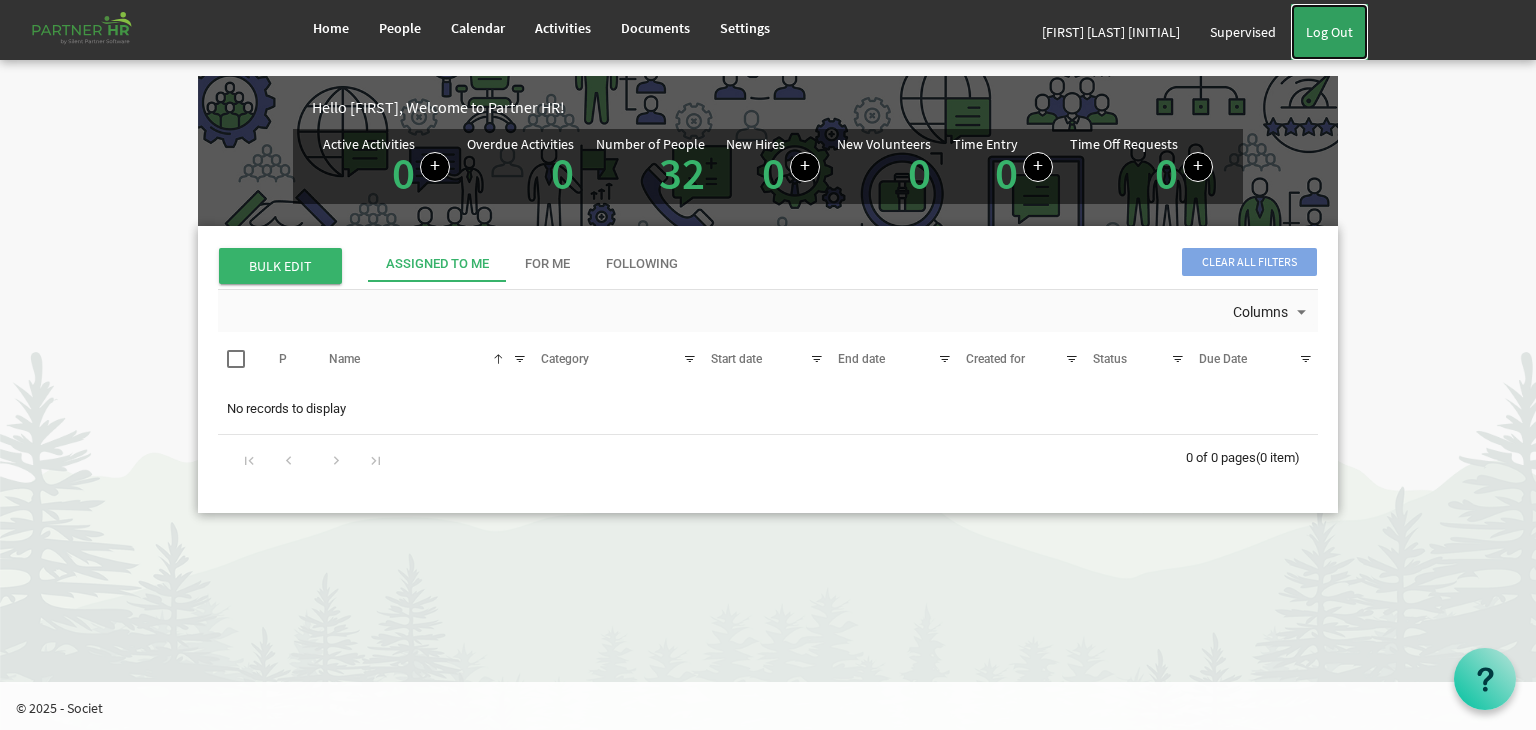 click on "Log Out" at bounding box center (1329, 32) 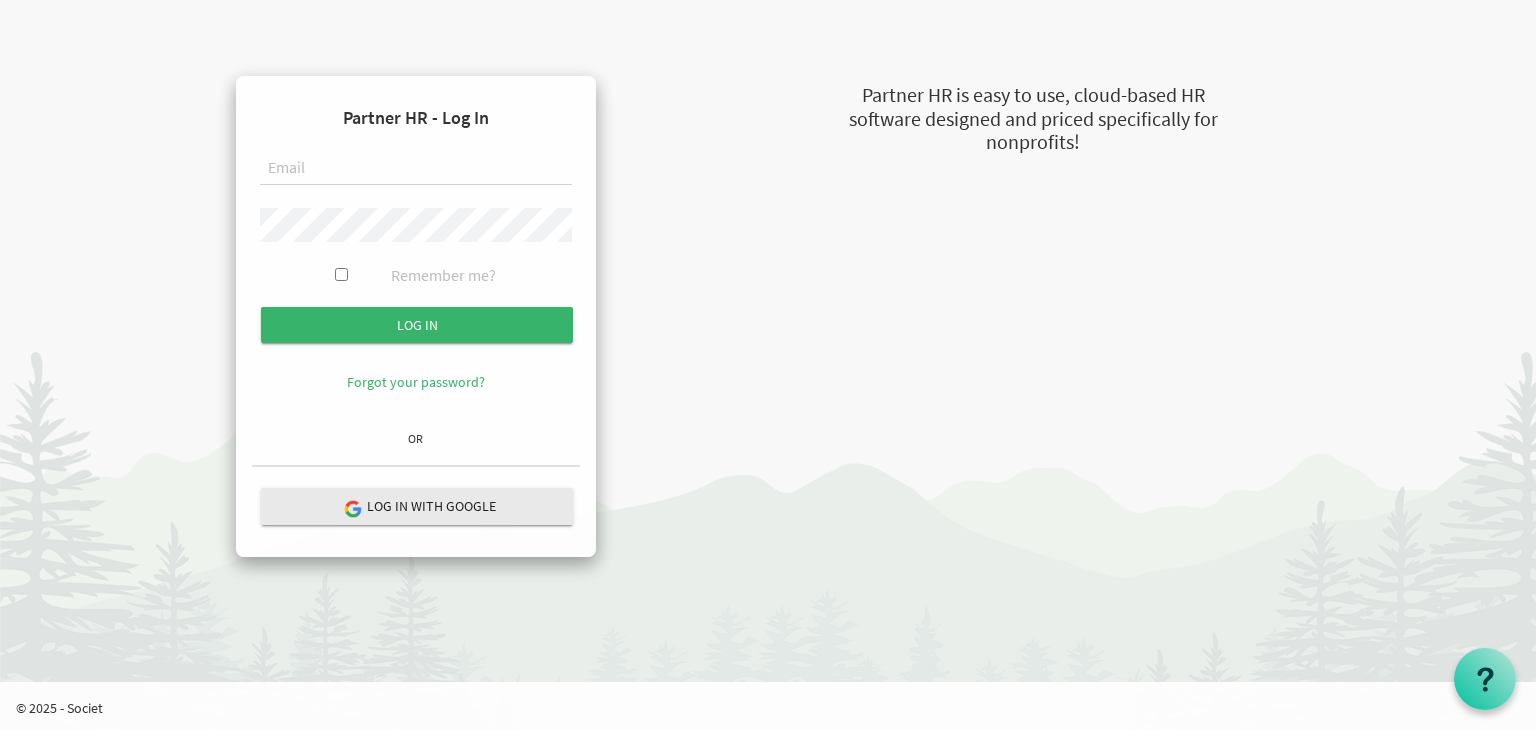 scroll, scrollTop: 0, scrollLeft: 0, axis: both 